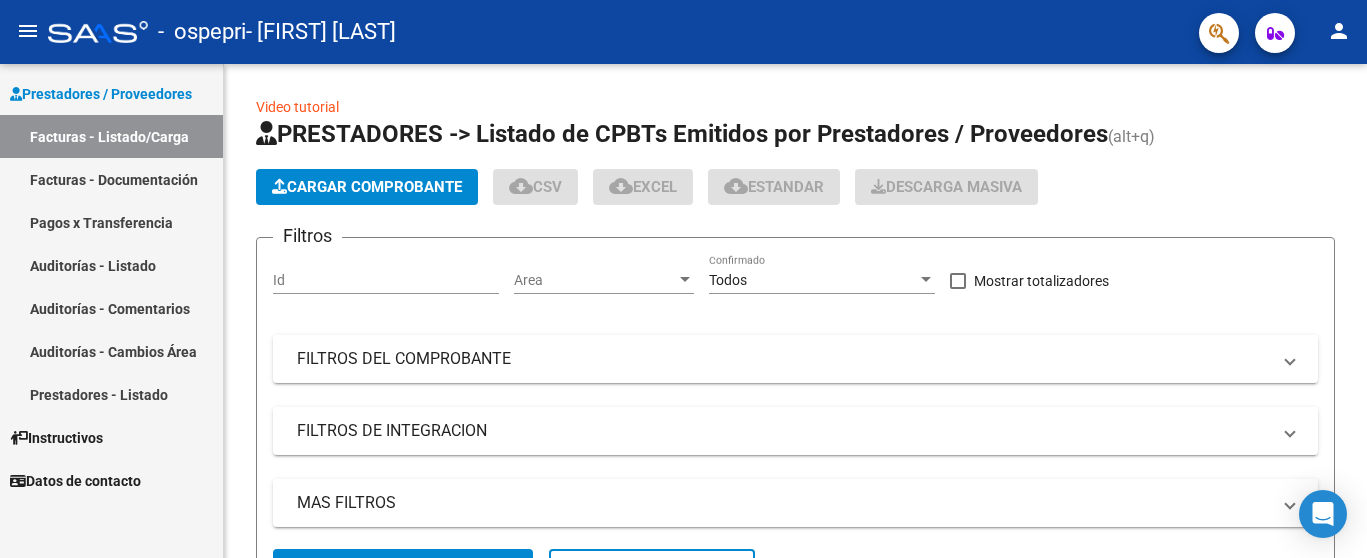 scroll, scrollTop: 0, scrollLeft: 0, axis: both 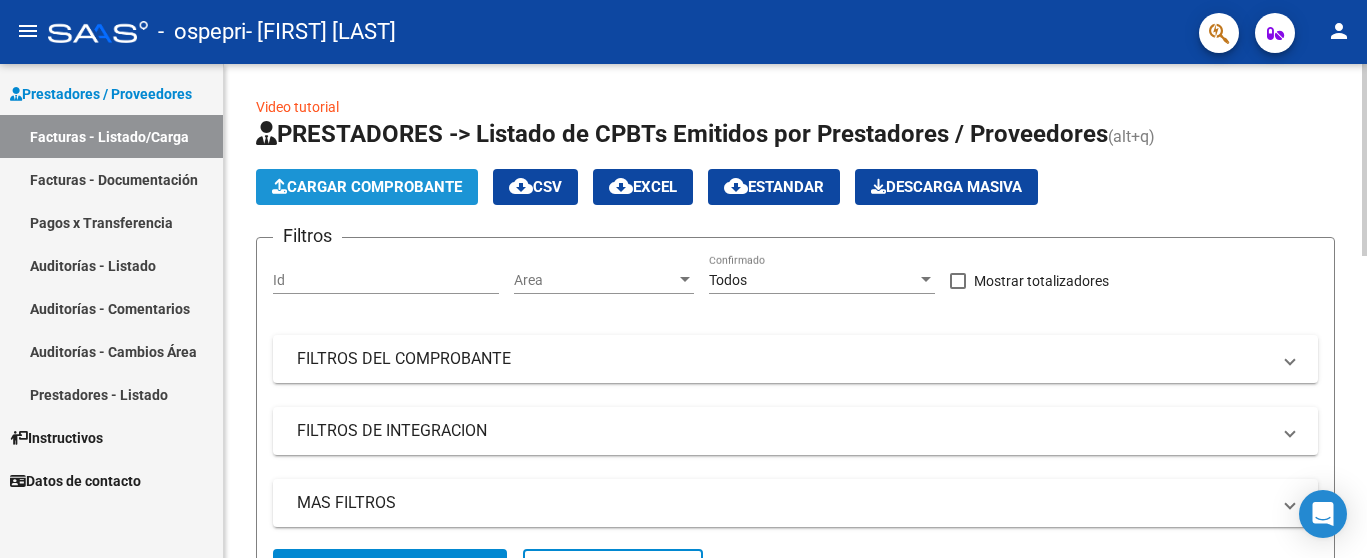 click on "Cargar Comprobante" 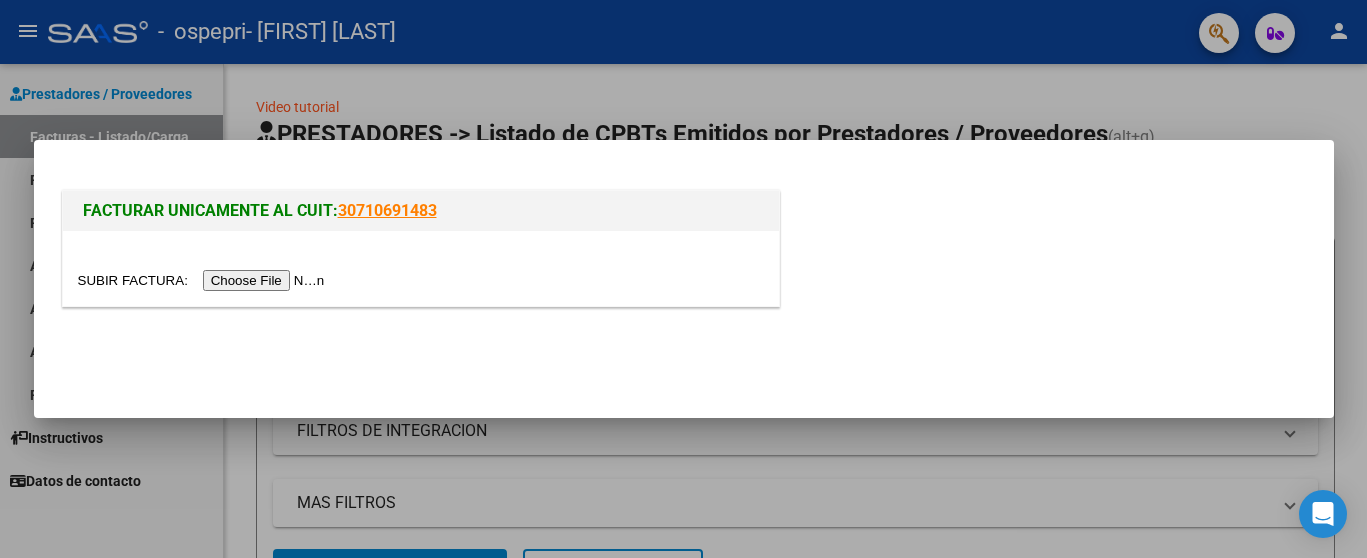 click at bounding box center [204, 280] 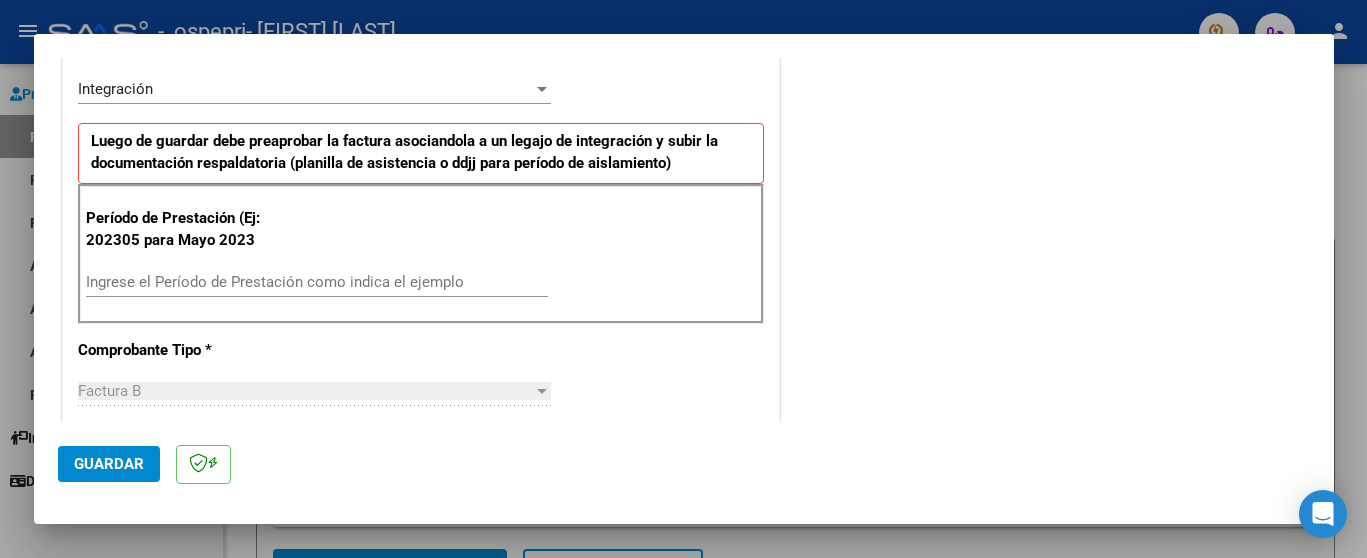scroll, scrollTop: 500, scrollLeft: 0, axis: vertical 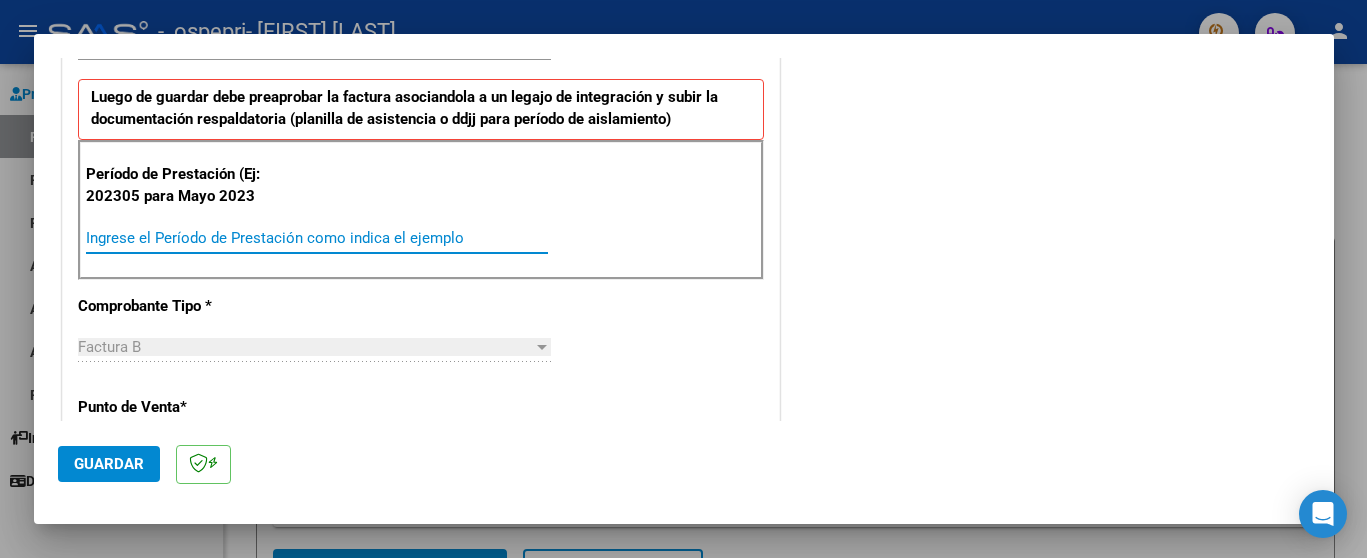 click on "Ingrese el Período de Prestación como indica el ejemplo" at bounding box center (317, 238) 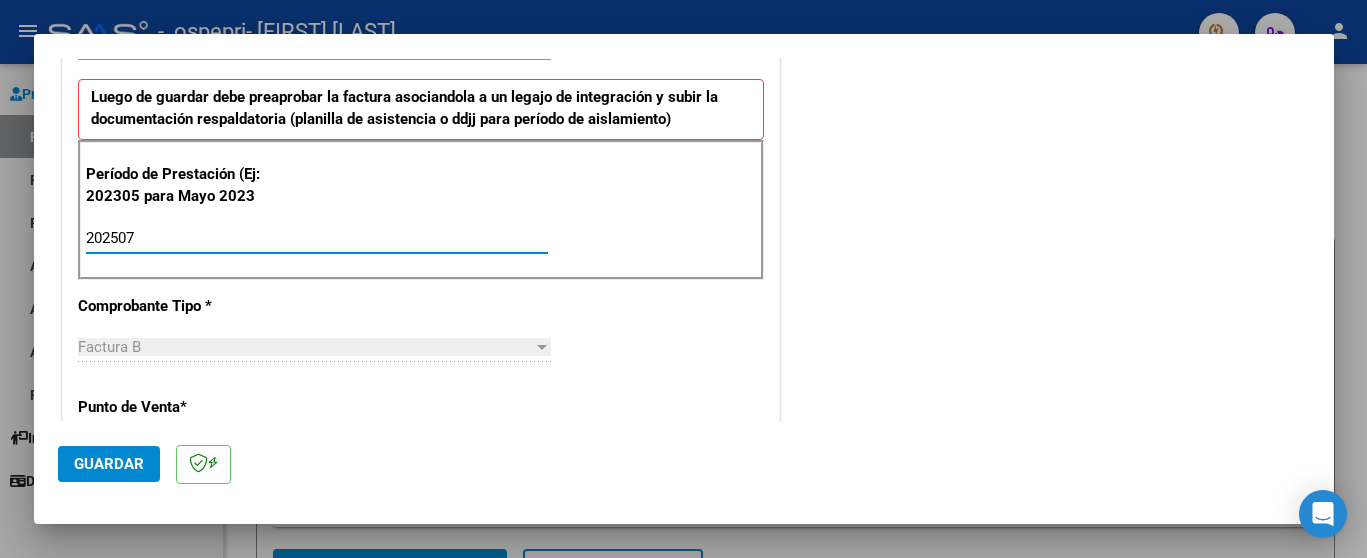 type on "202507" 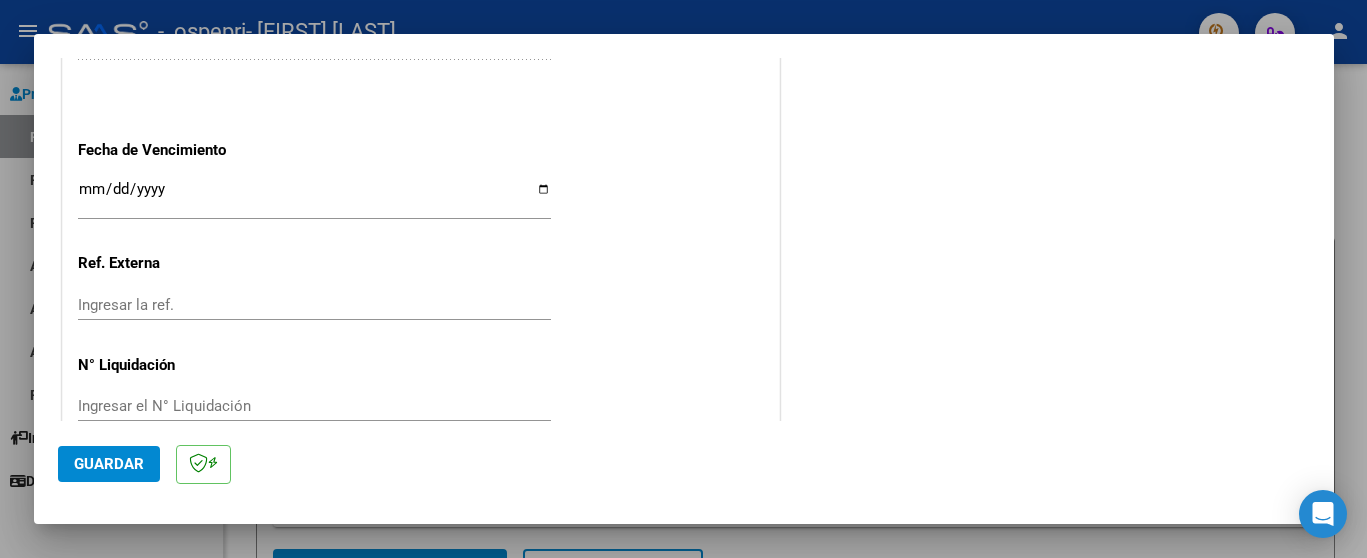 scroll, scrollTop: 1360, scrollLeft: 0, axis: vertical 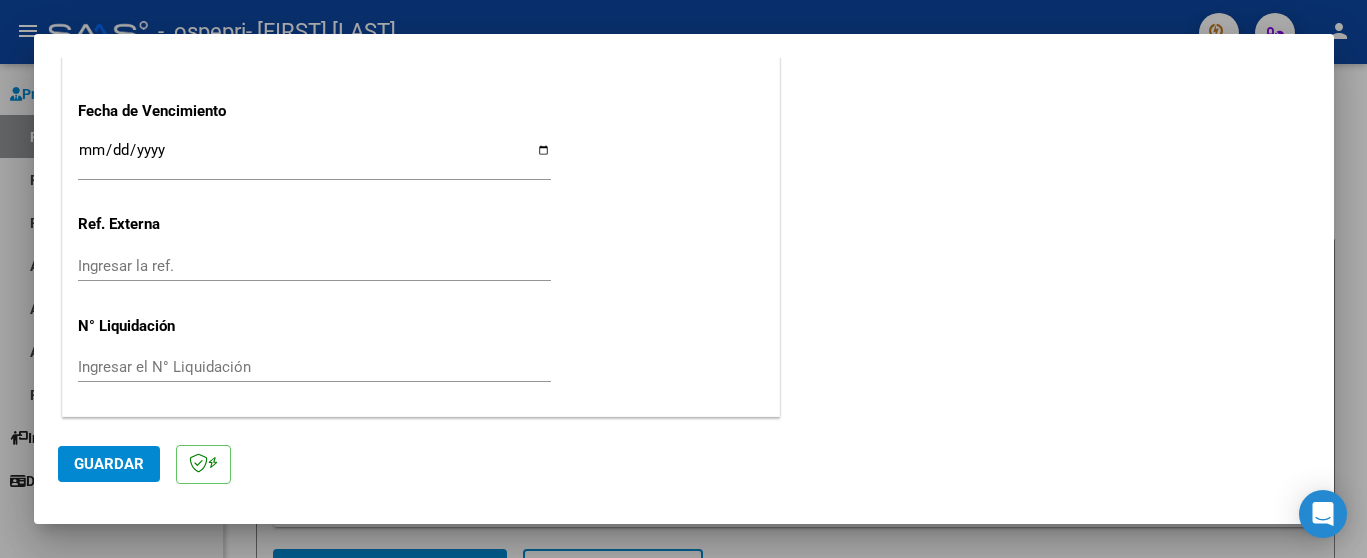 click on "Ingresar la fecha" at bounding box center [314, 158] 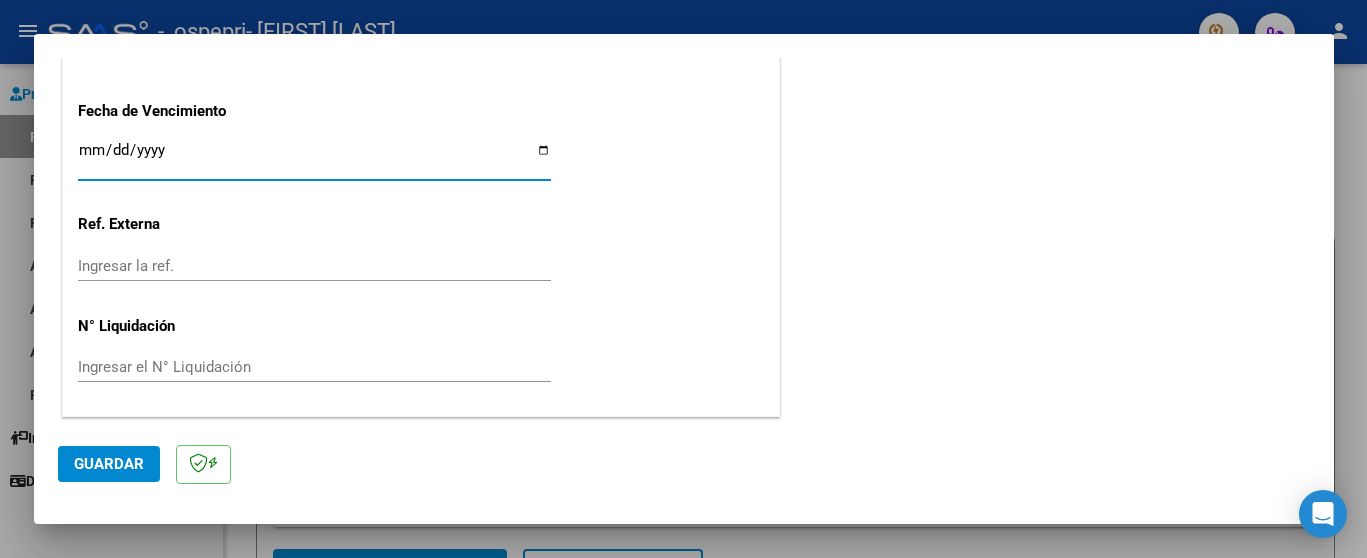 type on "2025-08-12" 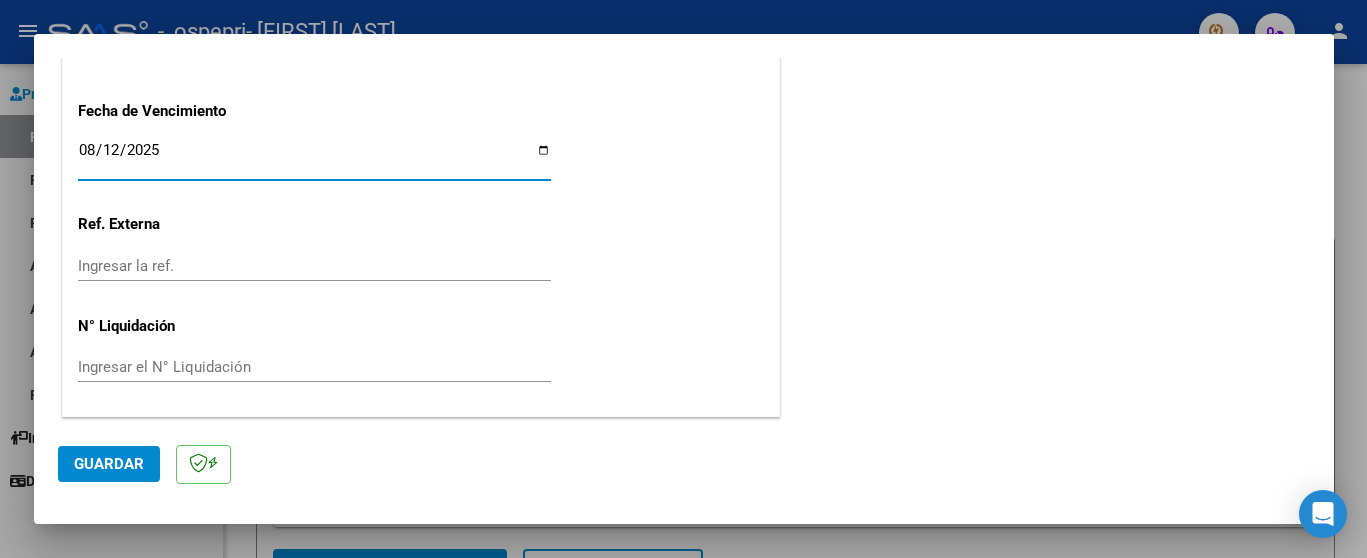 click on "Guardar" 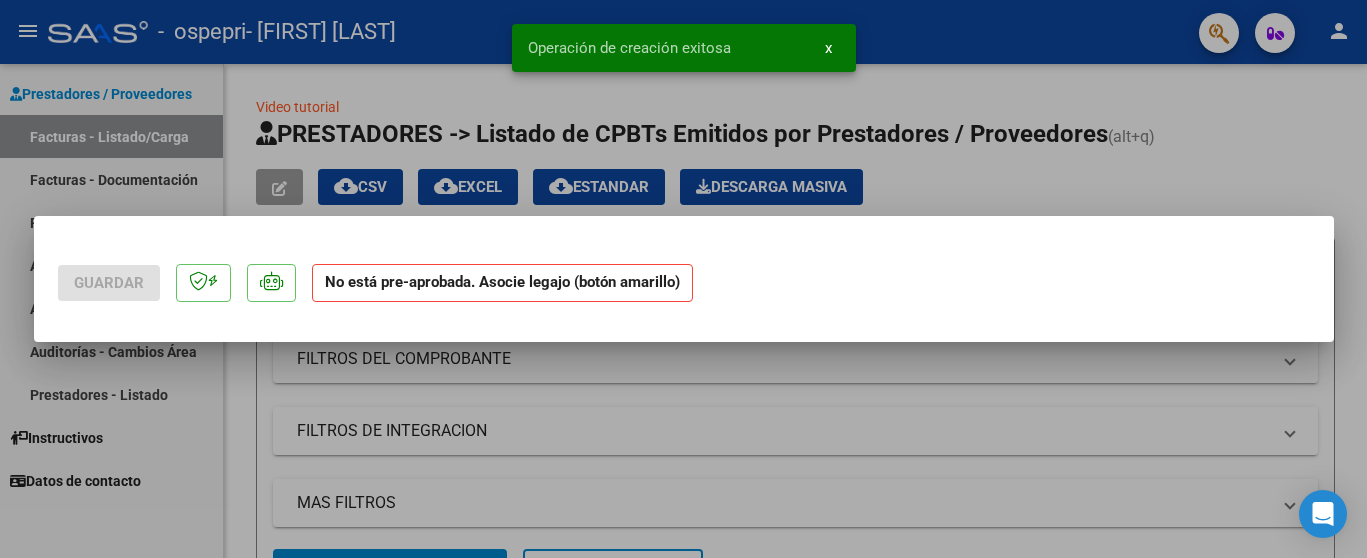 scroll, scrollTop: 0, scrollLeft: 0, axis: both 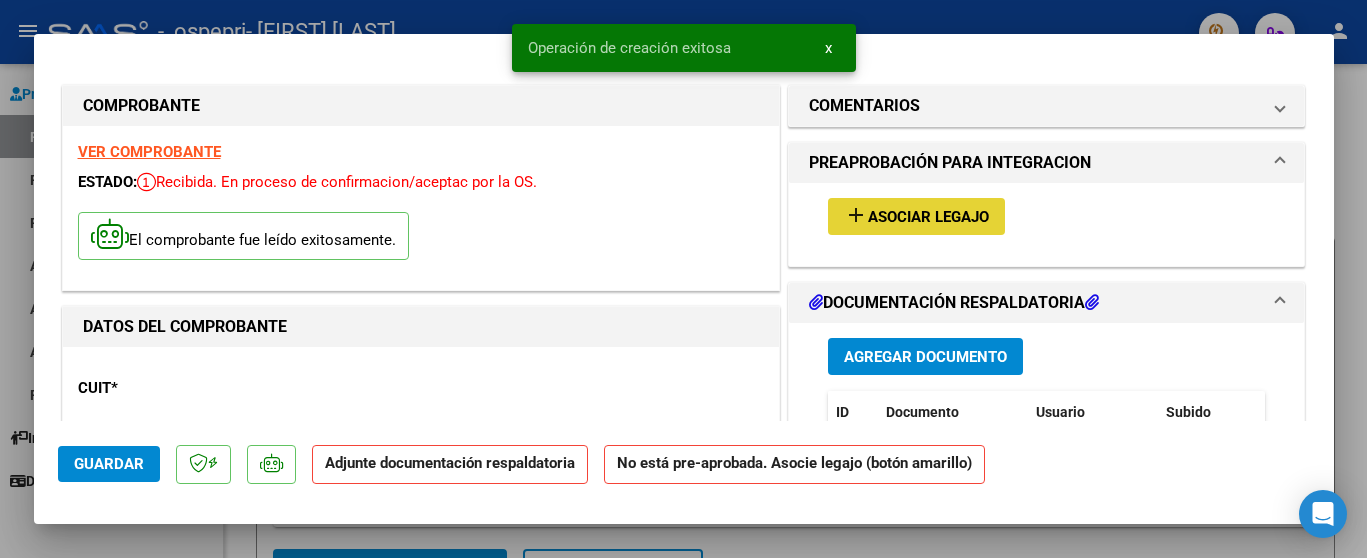 click on "Asociar Legajo" at bounding box center (928, 217) 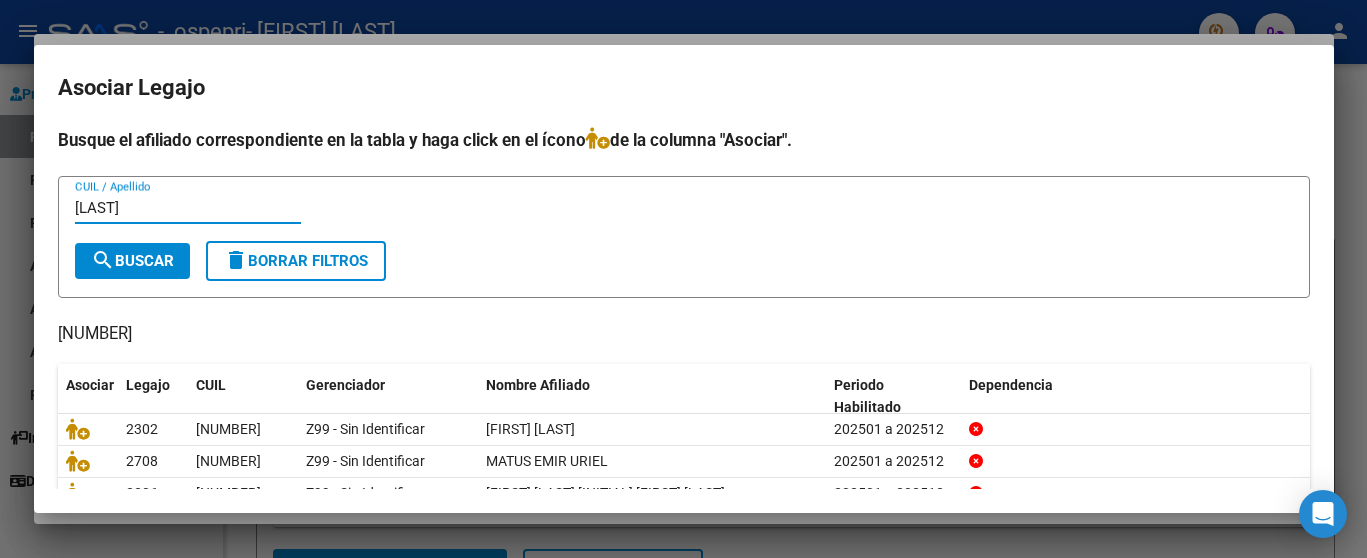 type on "[LAST]" 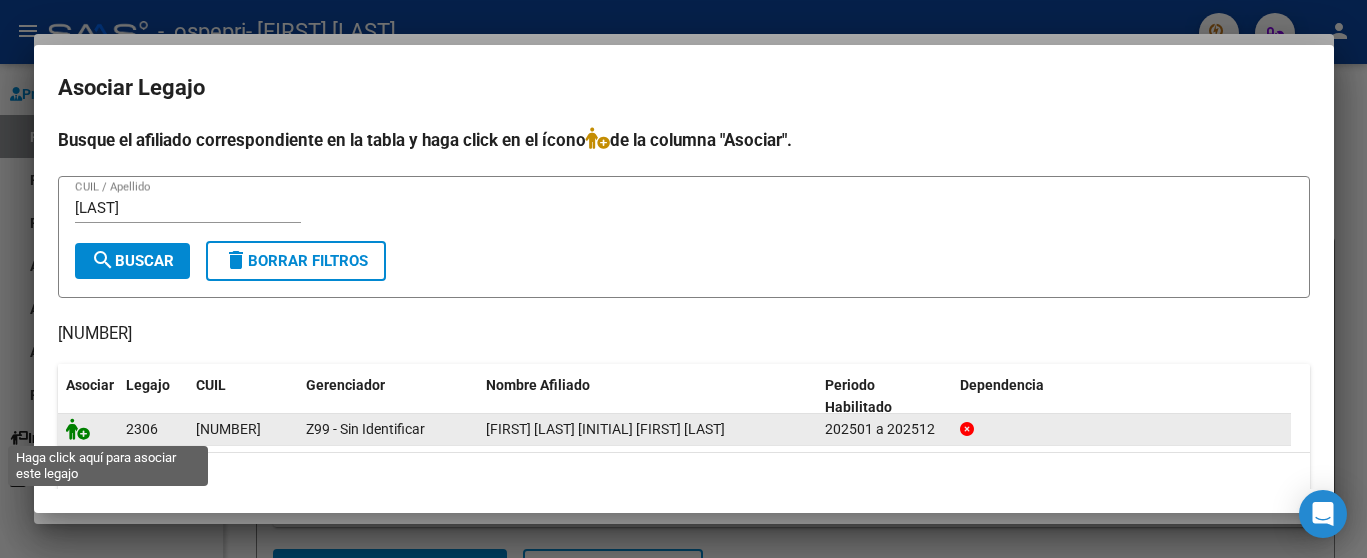 click 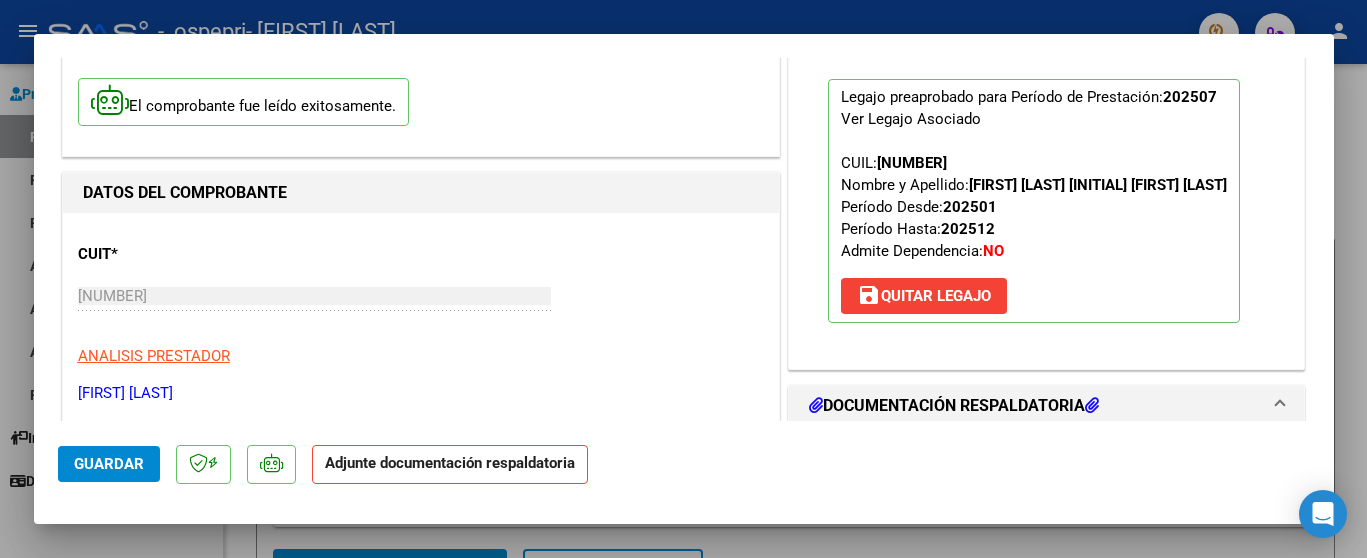 scroll, scrollTop: 250, scrollLeft: 0, axis: vertical 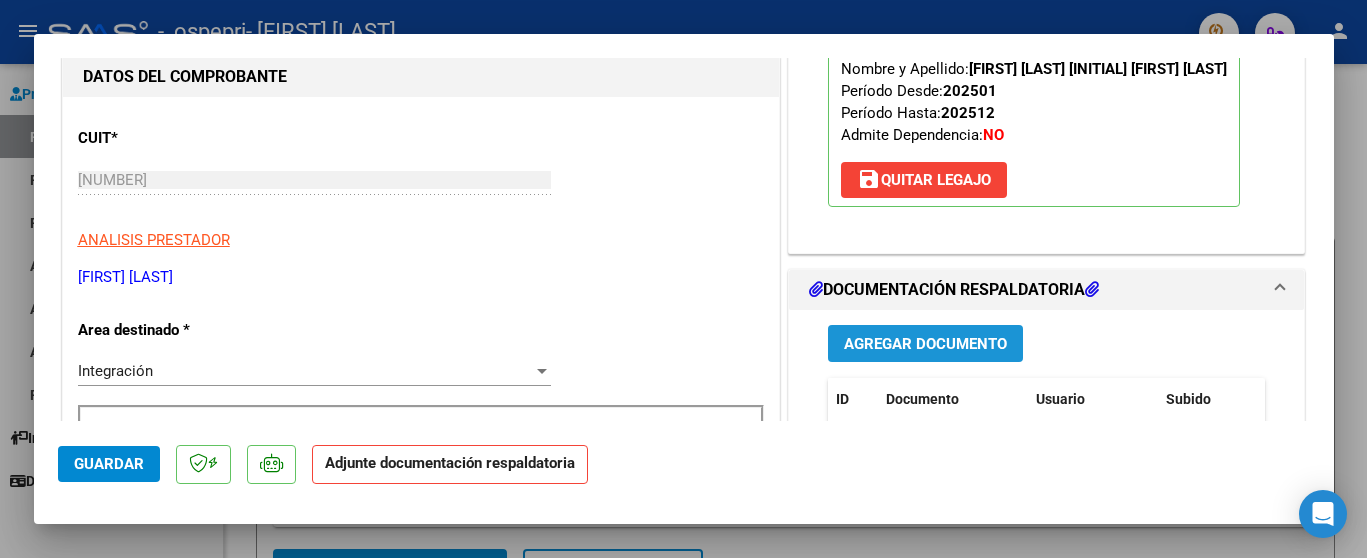 click on "Agregar Documento" at bounding box center [925, 344] 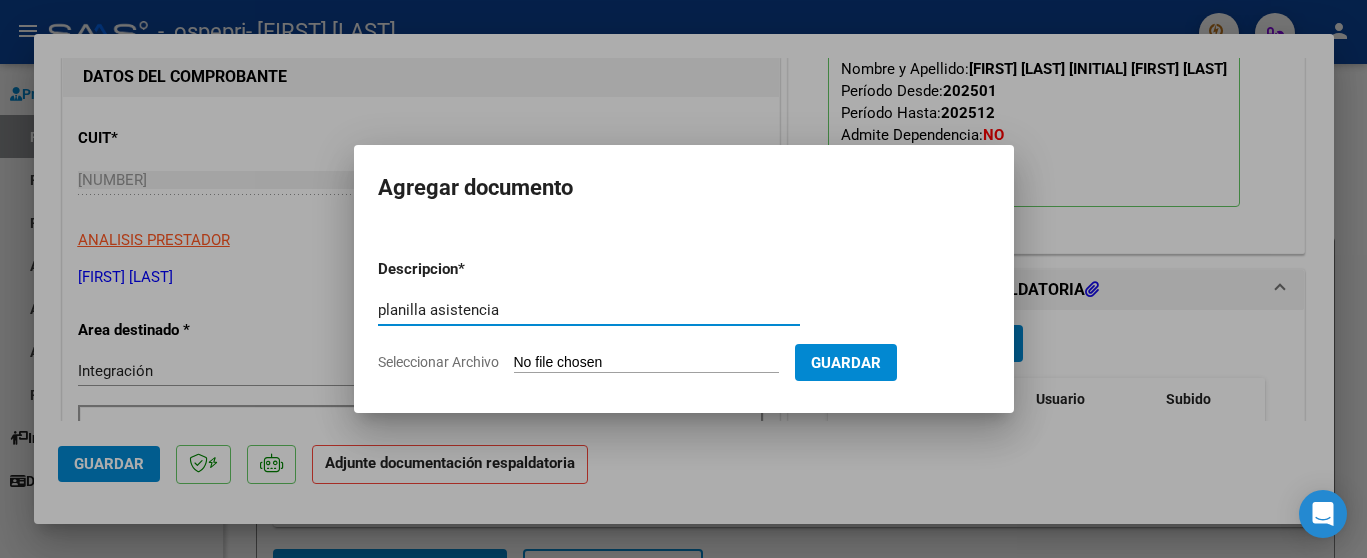 type on "planilla asistencia" 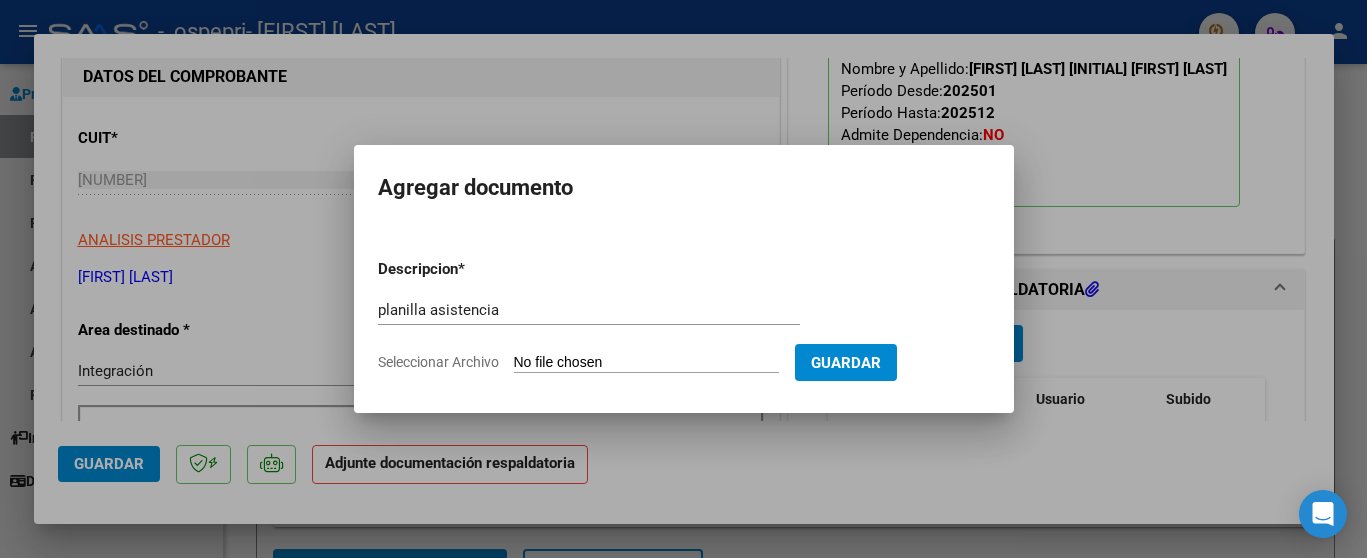type on "C:\fakepath\Asistencia [LAST] jul25.jpeg" 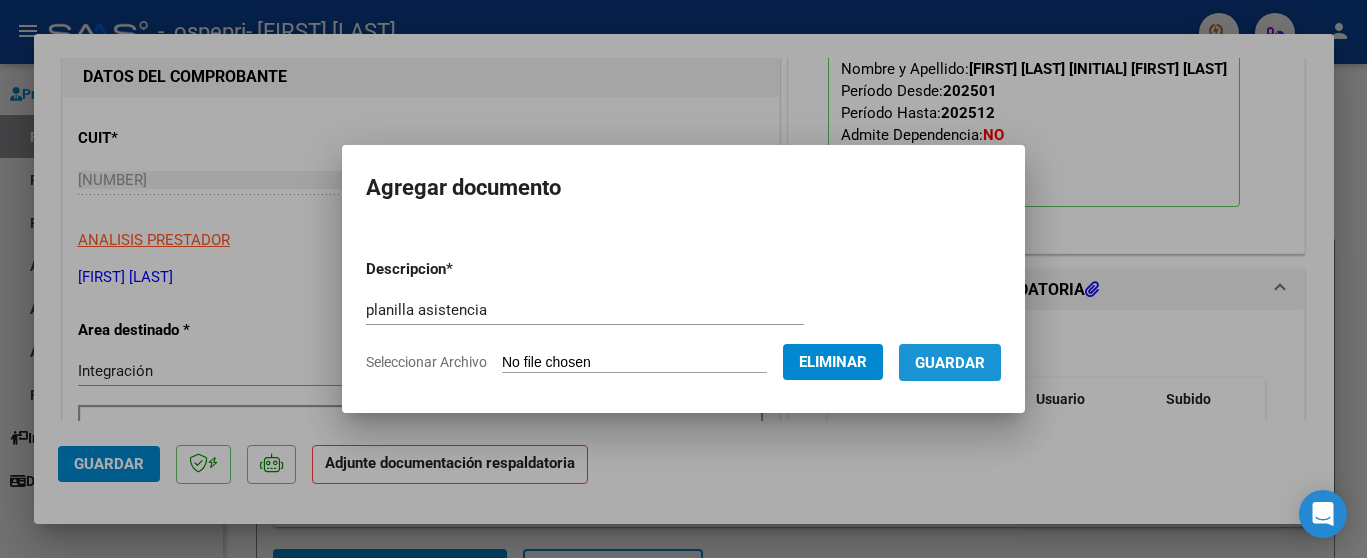 click on "Guardar" at bounding box center [950, 363] 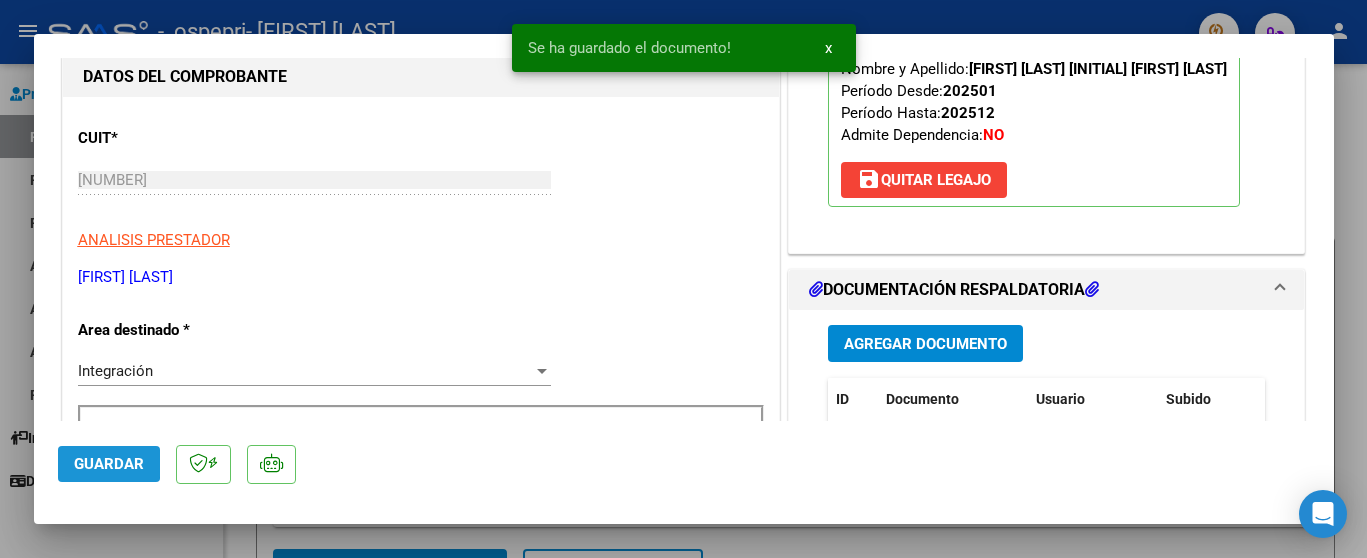 click on "Guardar" 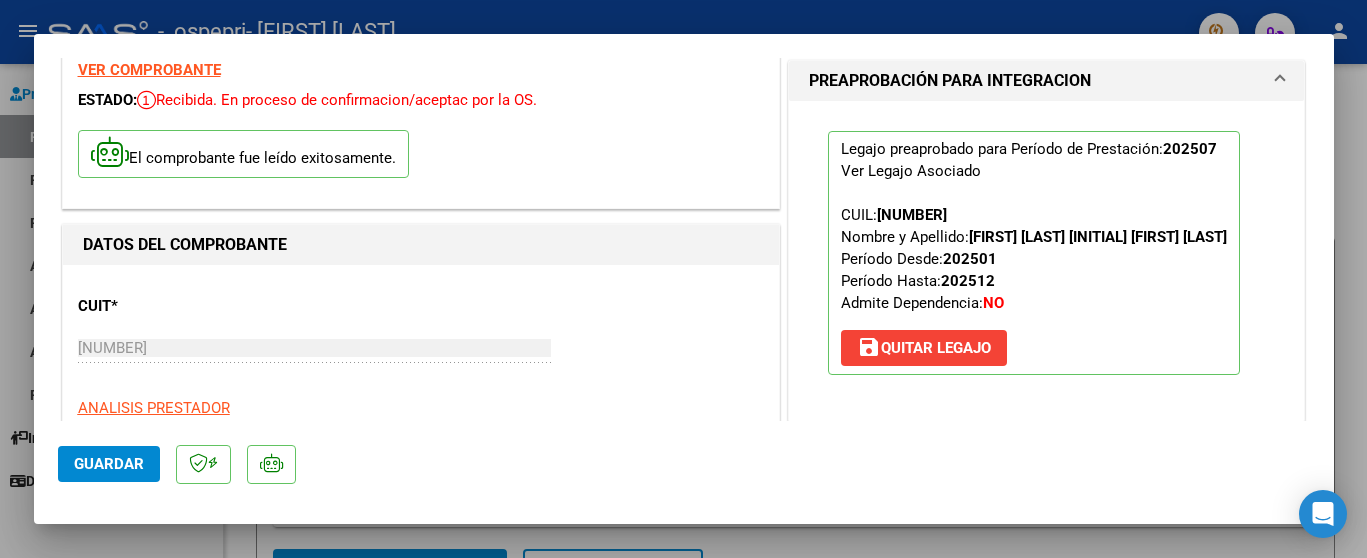 scroll, scrollTop: 0, scrollLeft: 0, axis: both 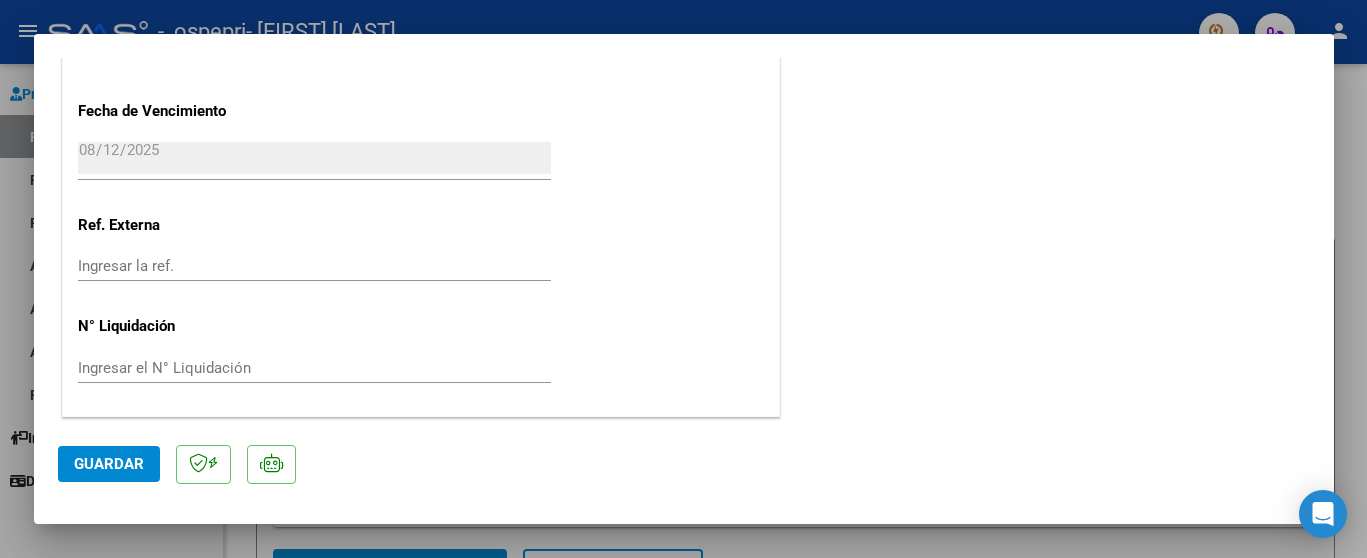 click at bounding box center [683, 279] 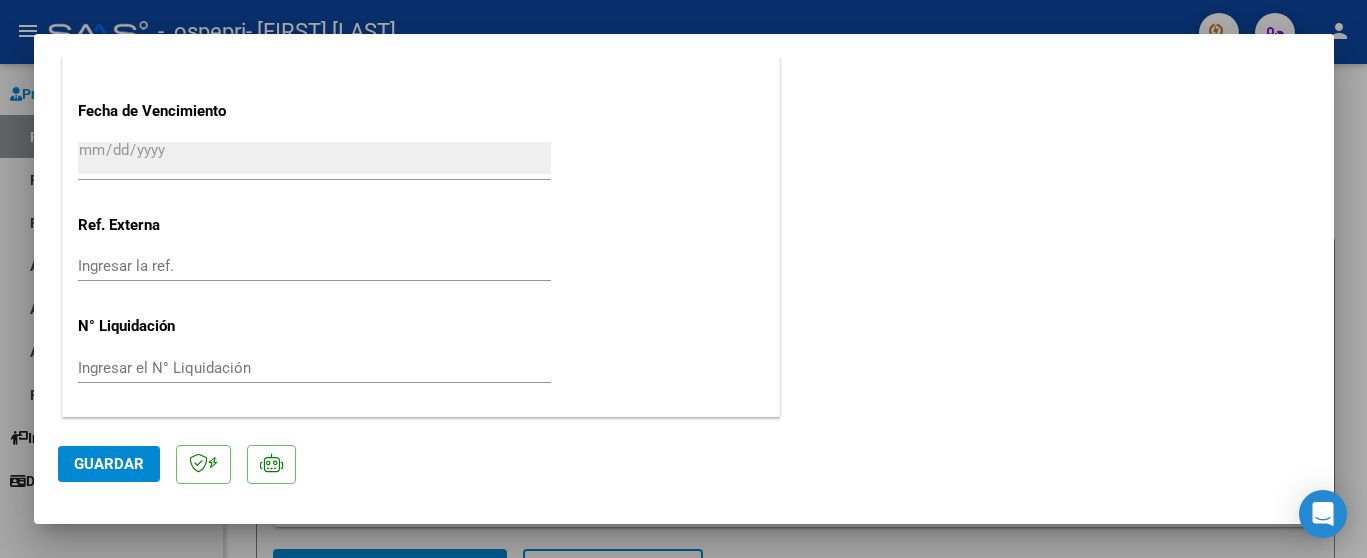 scroll, scrollTop: 1366, scrollLeft: 0, axis: vertical 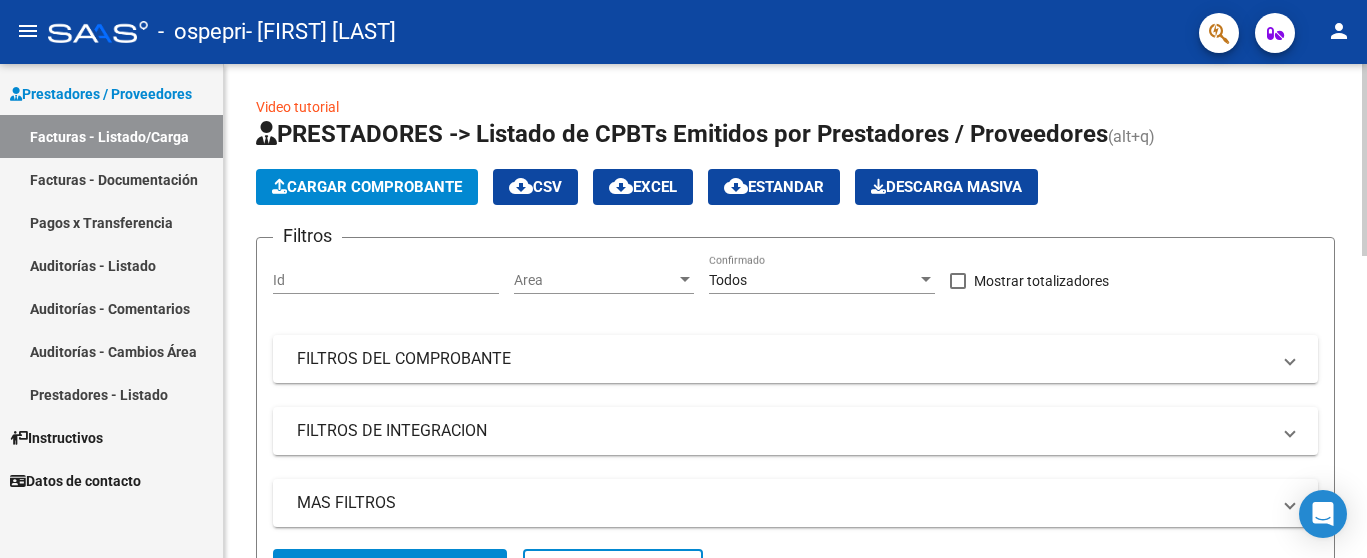click on "Cargar Comprobante" 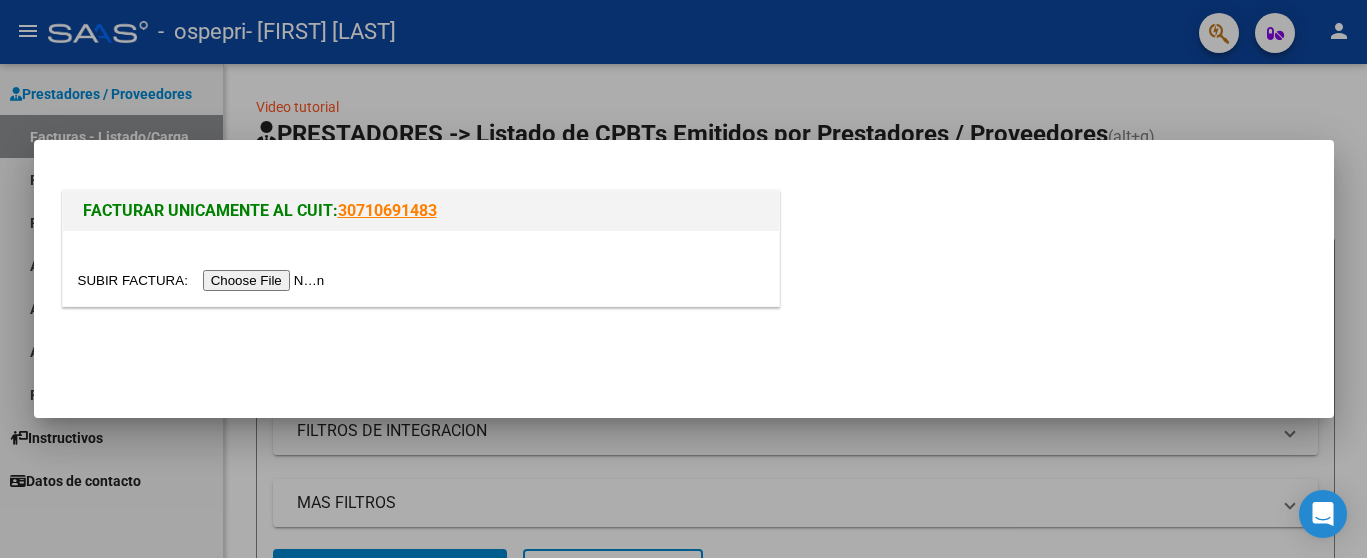 click at bounding box center [204, 280] 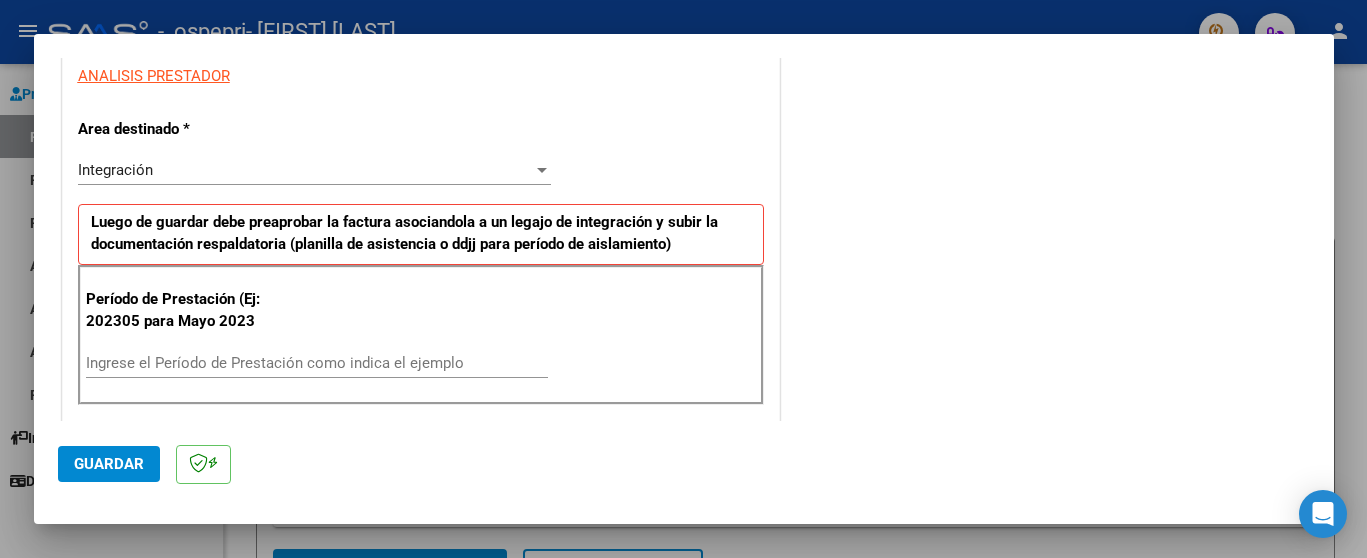 scroll, scrollTop: 500, scrollLeft: 0, axis: vertical 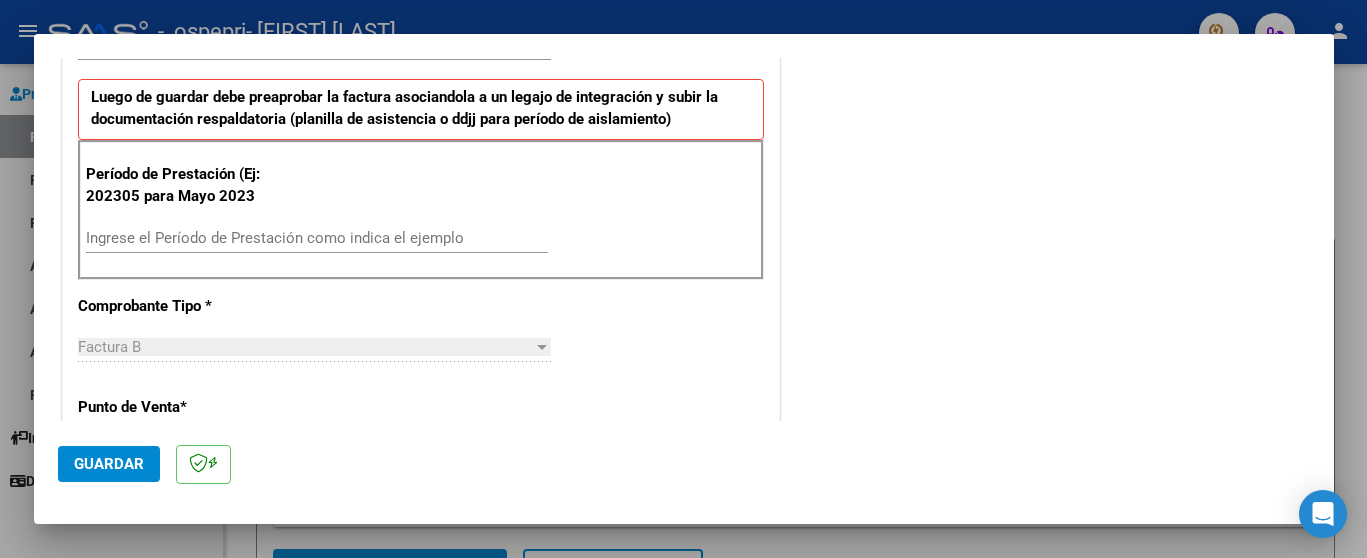click on "Ingrese el Período de Prestación como indica el ejemplo" at bounding box center [317, 238] 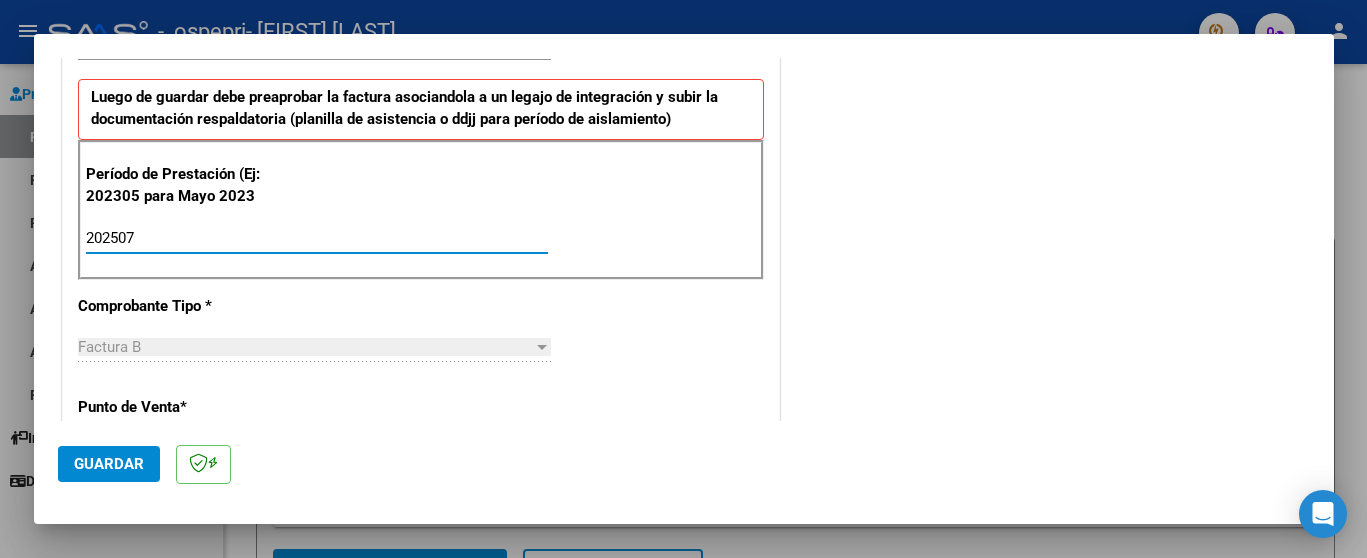 type on "202507" 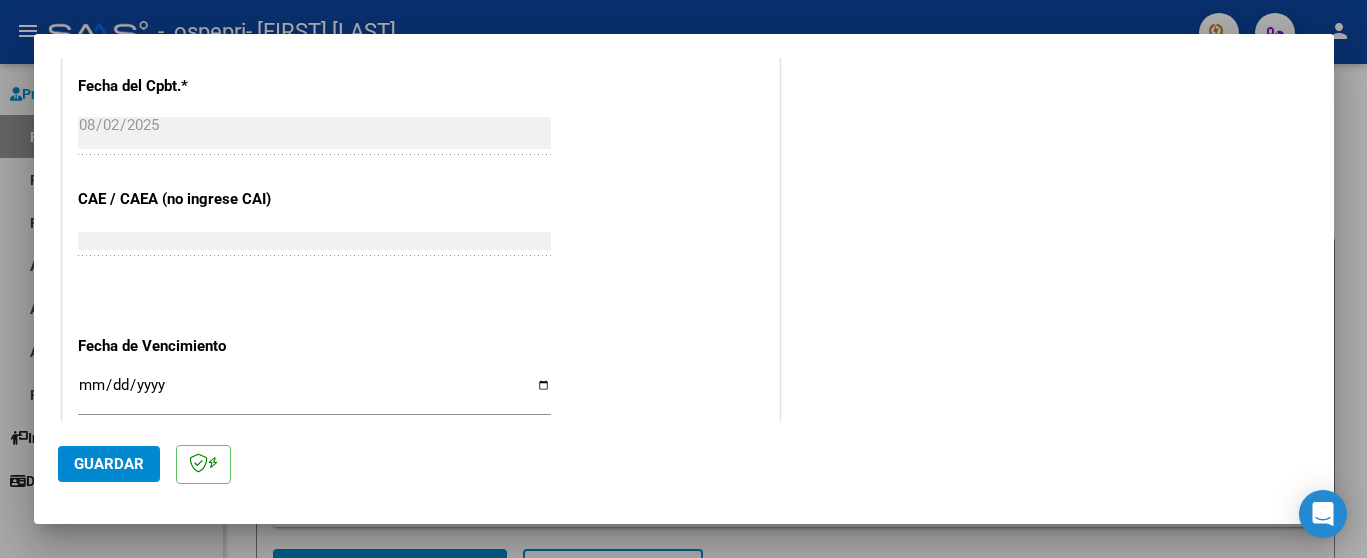 scroll, scrollTop: 1250, scrollLeft: 0, axis: vertical 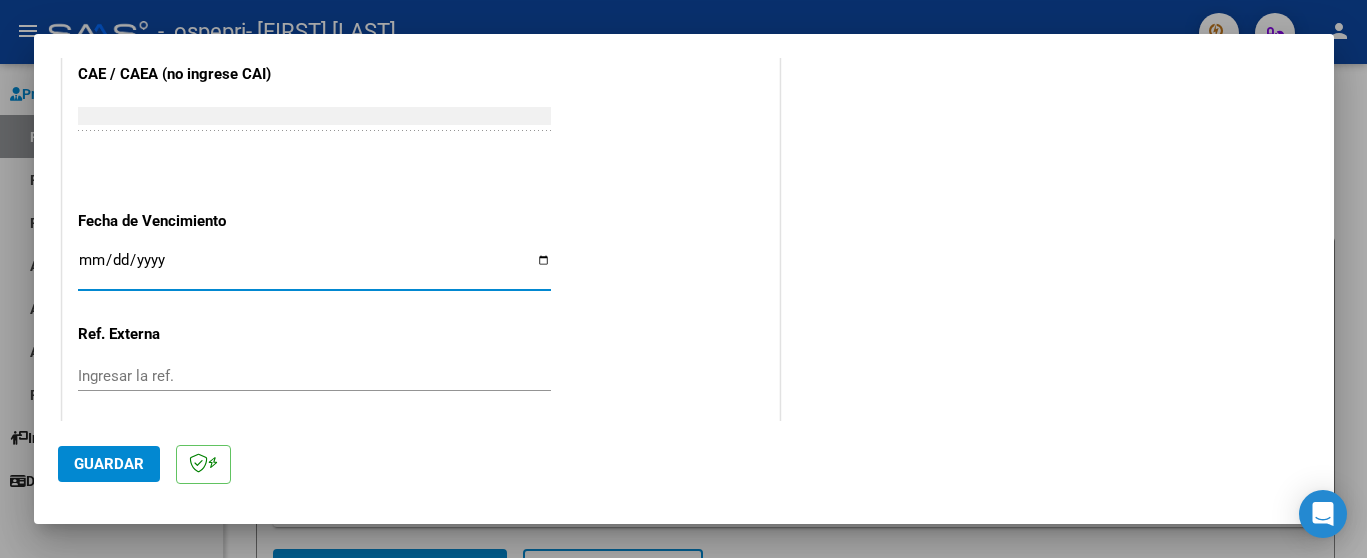 click on "Ingresar la fecha" at bounding box center (314, 268) 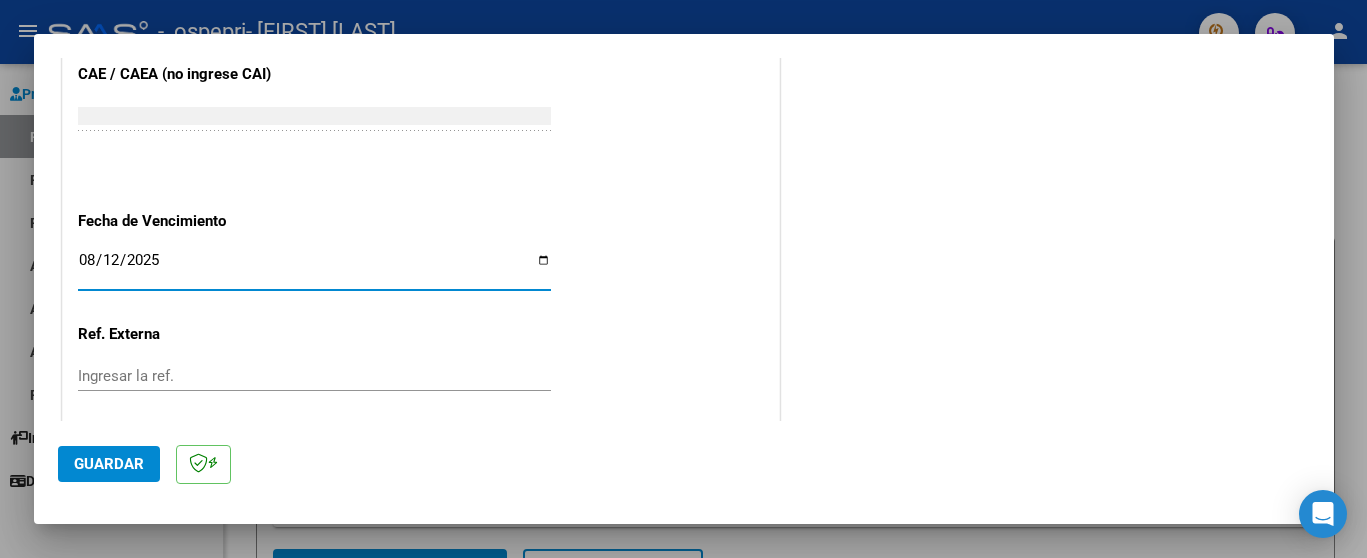 type on "2025-08-12" 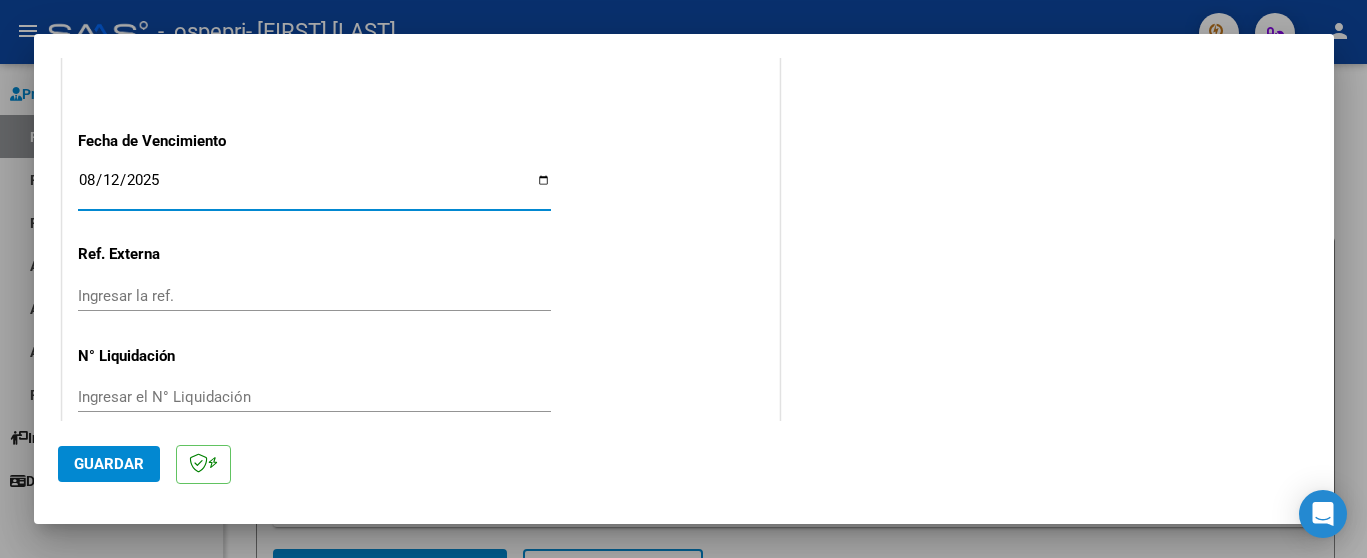 scroll, scrollTop: 1360, scrollLeft: 0, axis: vertical 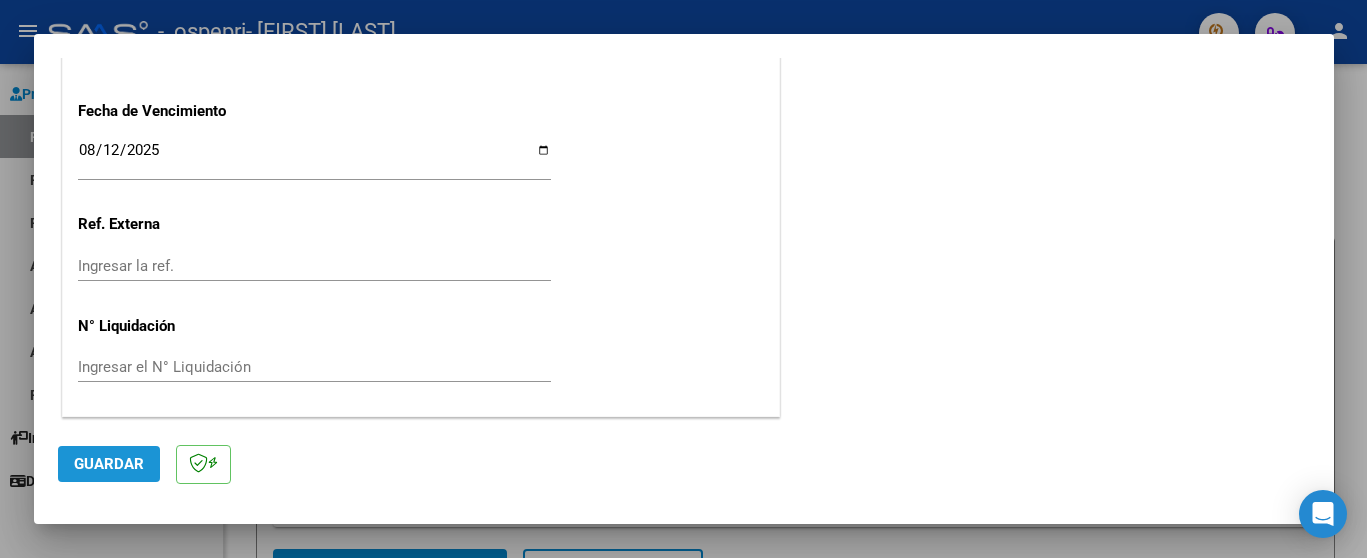 click on "Guardar" 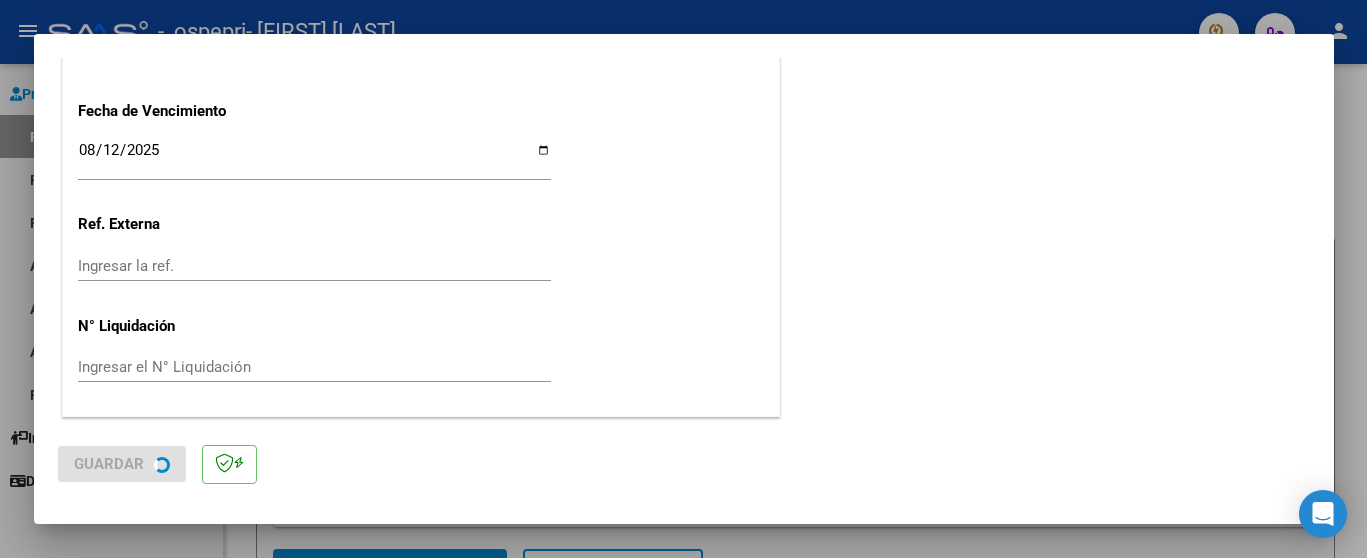 scroll, scrollTop: 0, scrollLeft: 0, axis: both 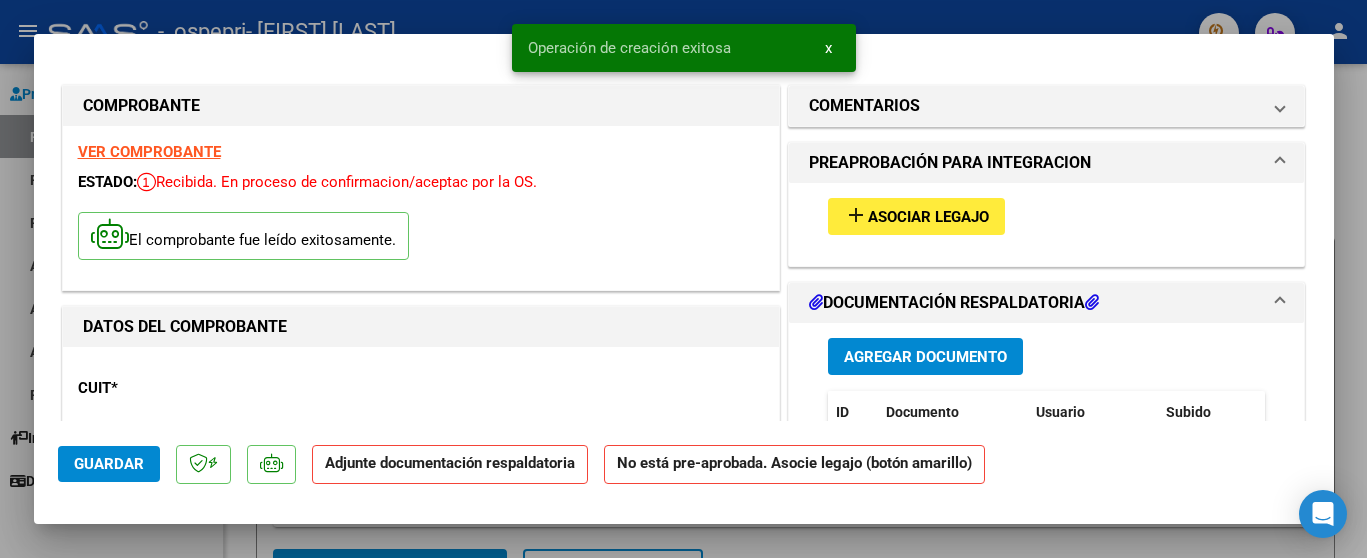 click on "Asociar Legajo" at bounding box center [928, 217] 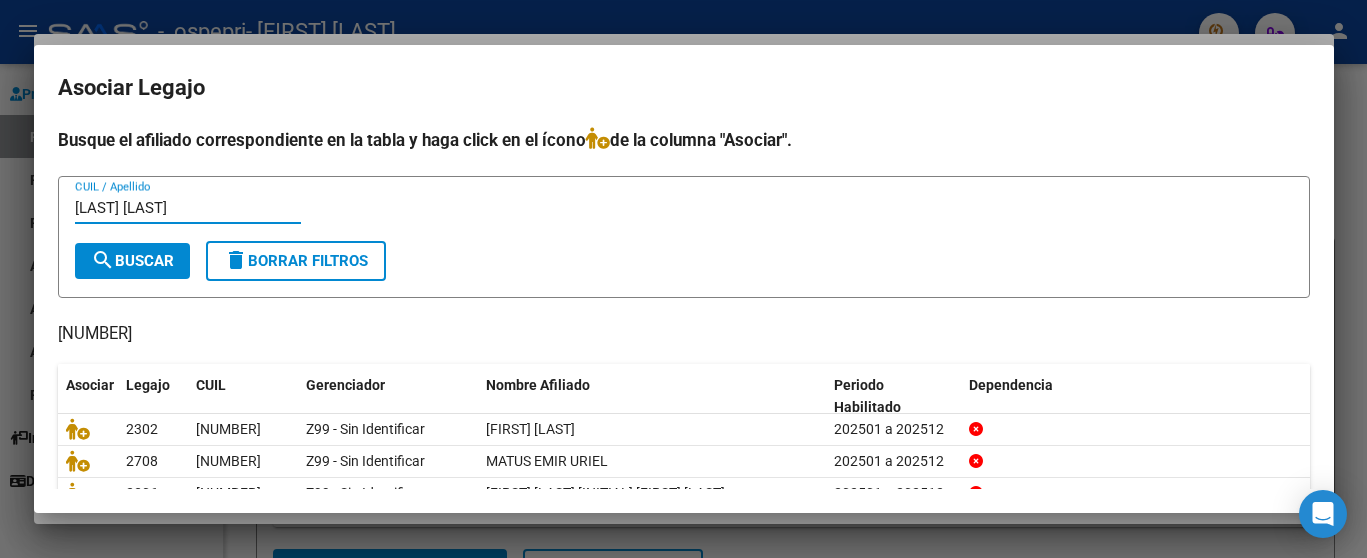 type on "[LAST] [LAST]" 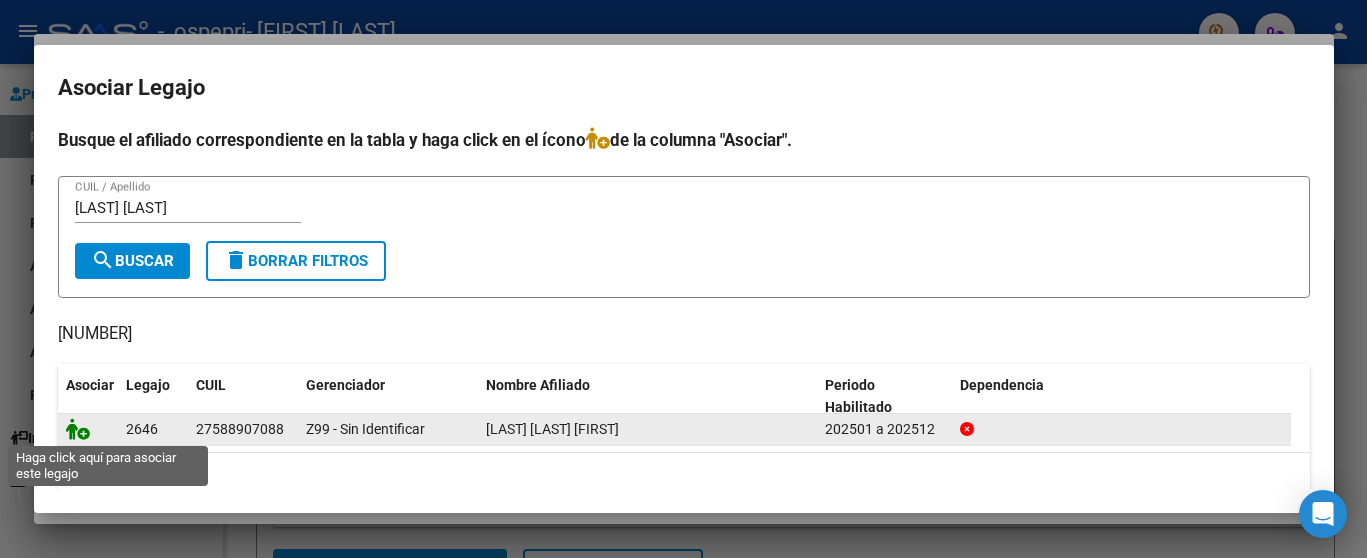 click 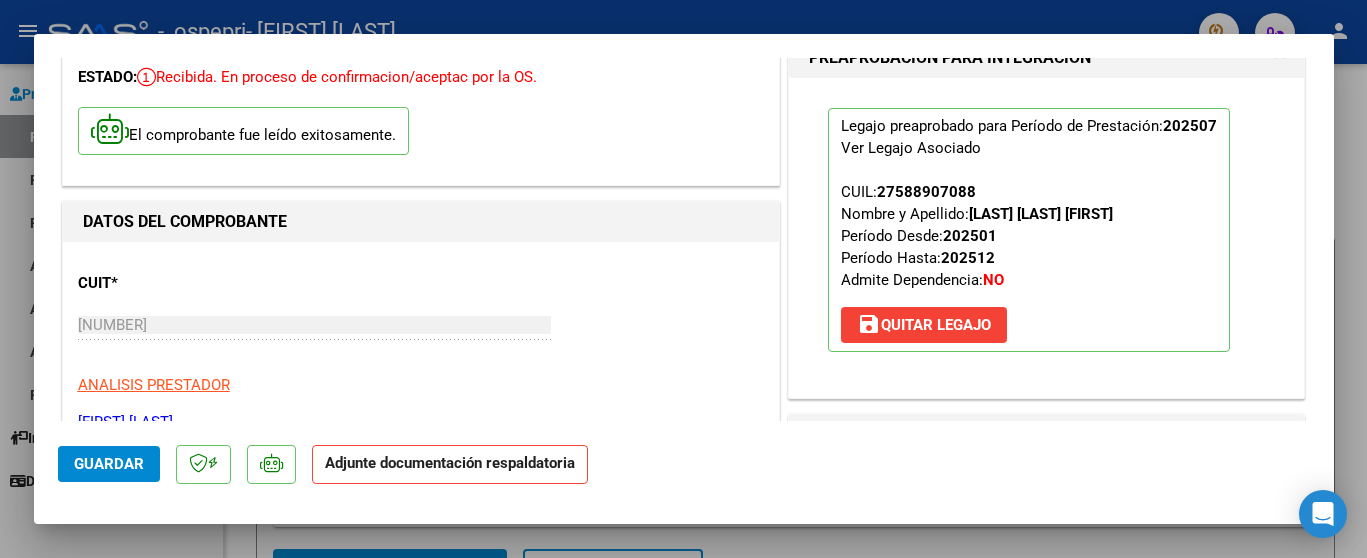 scroll, scrollTop: 250, scrollLeft: 0, axis: vertical 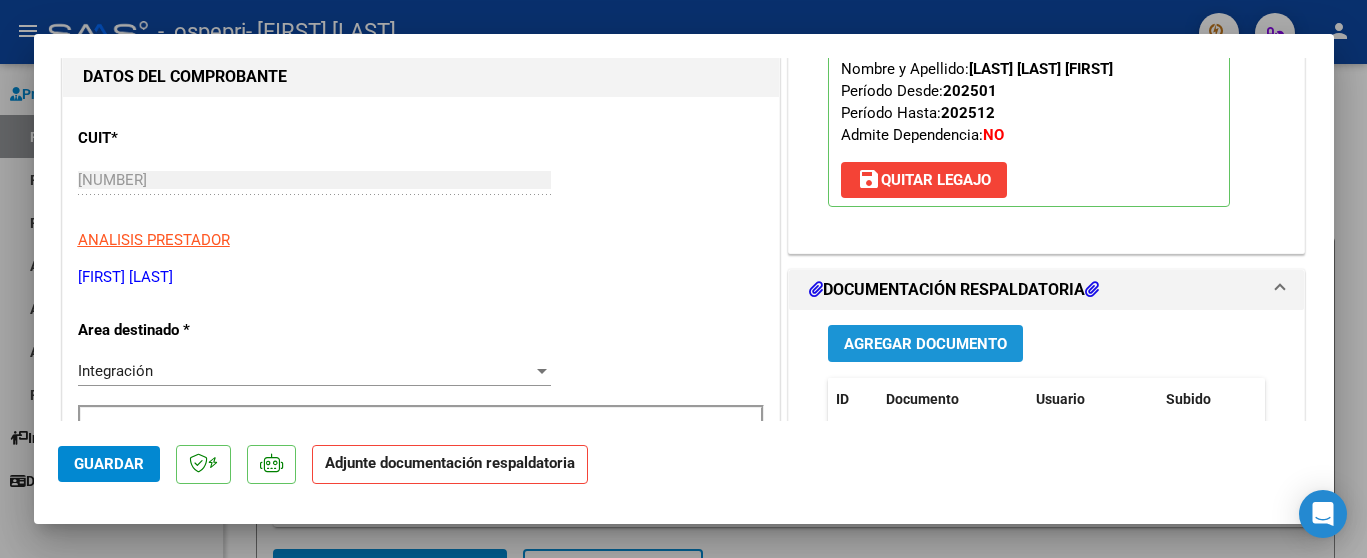 click on "Agregar Documento" at bounding box center [925, 344] 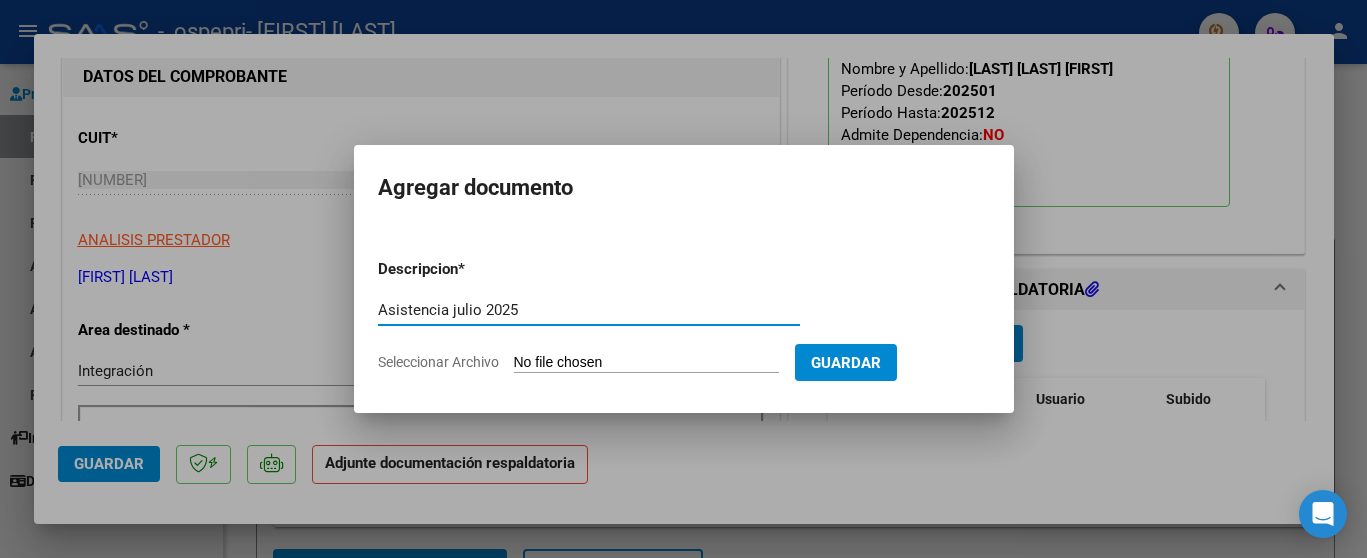 type on "Asistencia julio 2025" 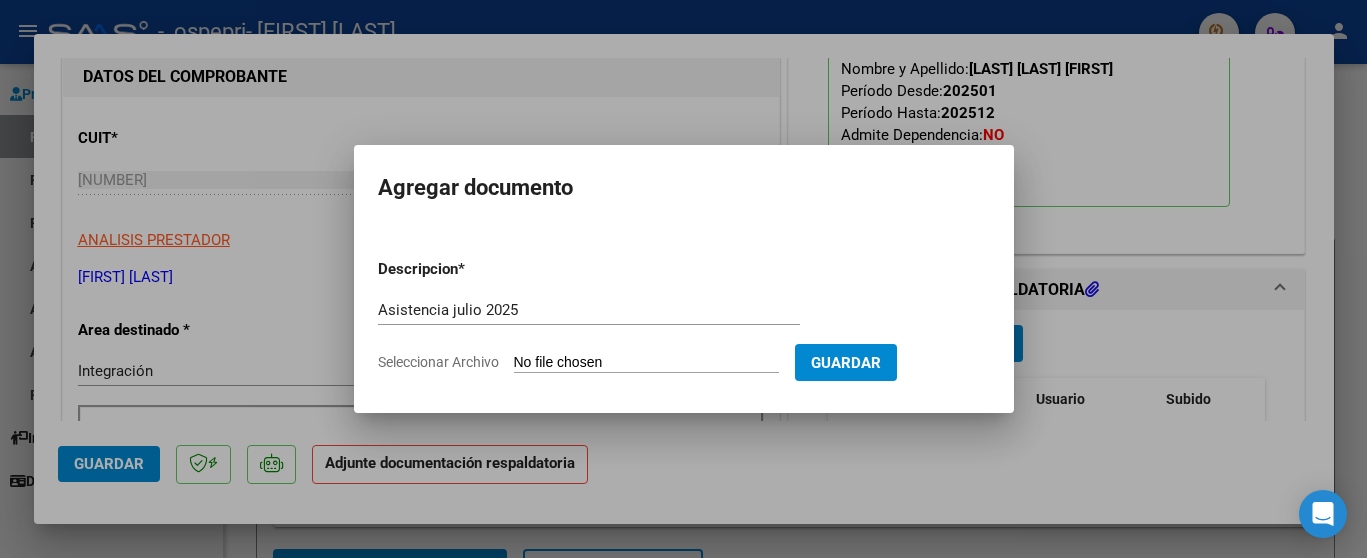 click on "Seleccionar Archivo" at bounding box center (646, 363) 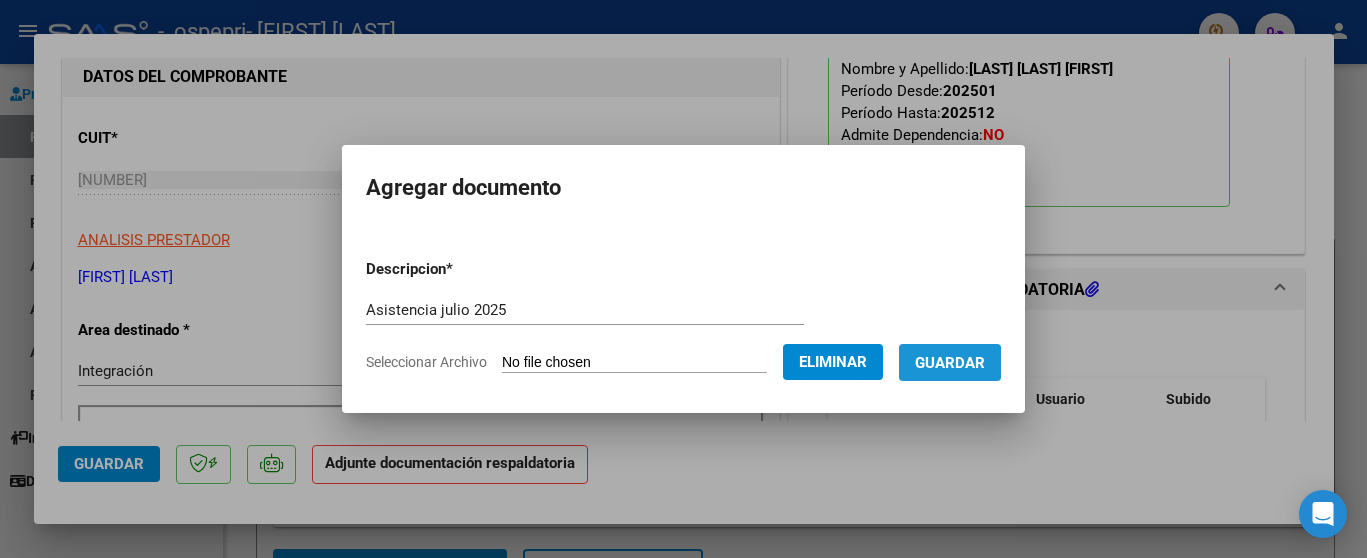 click on "Guardar" at bounding box center (950, 363) 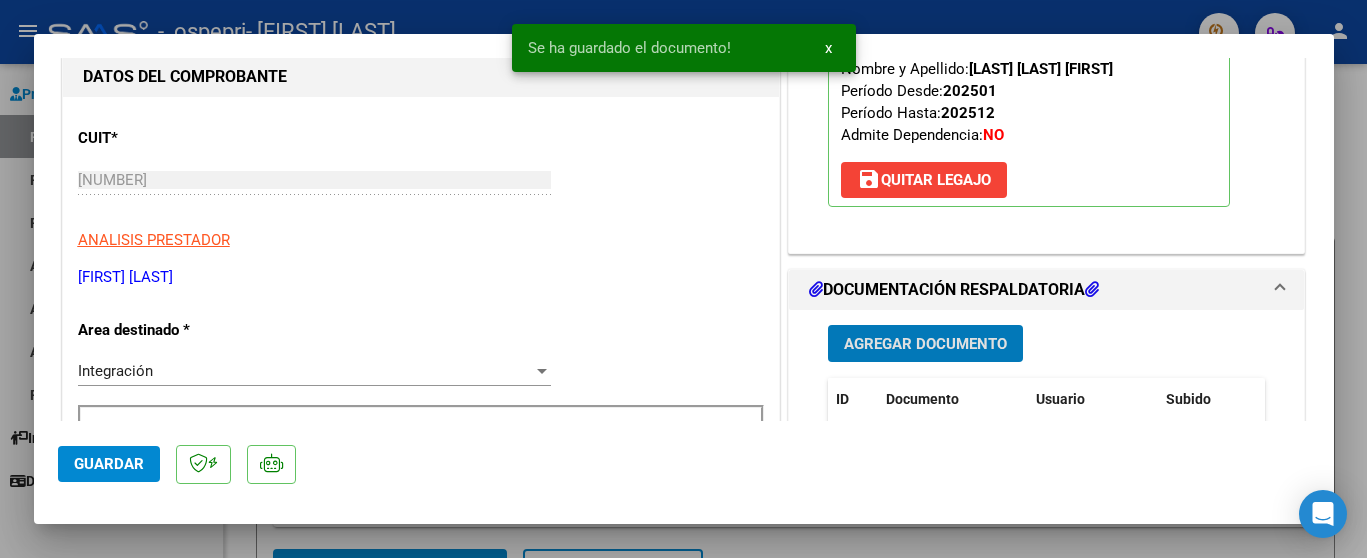 scroll, scrollTop: 375, scrollLeft: 0, axis: vertical 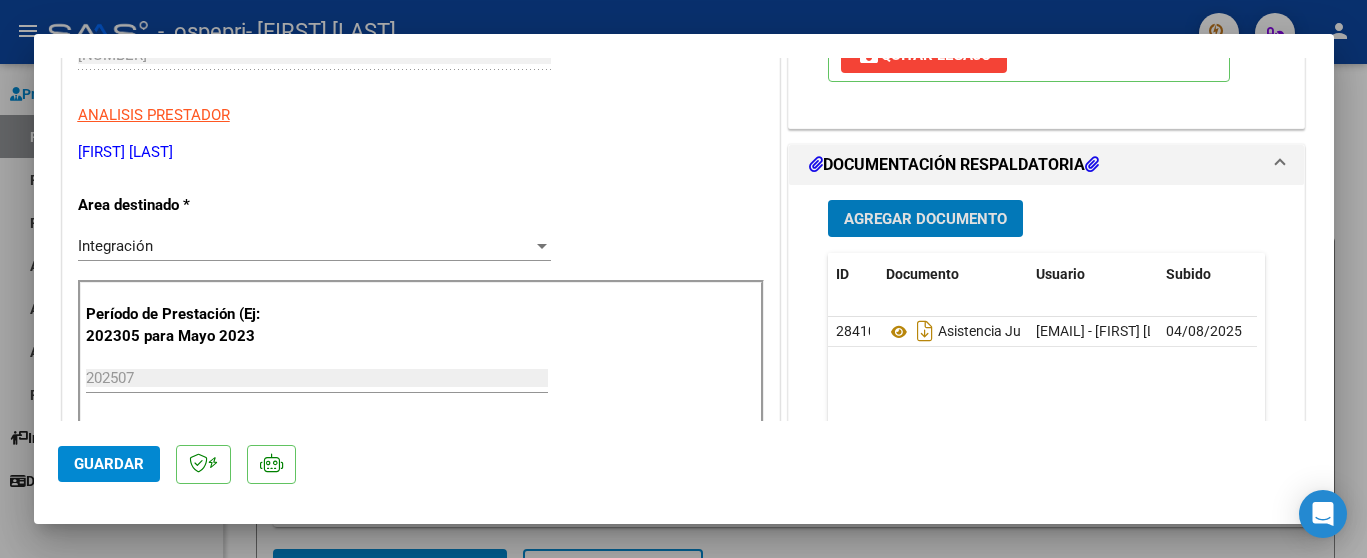 click on "Guardar" 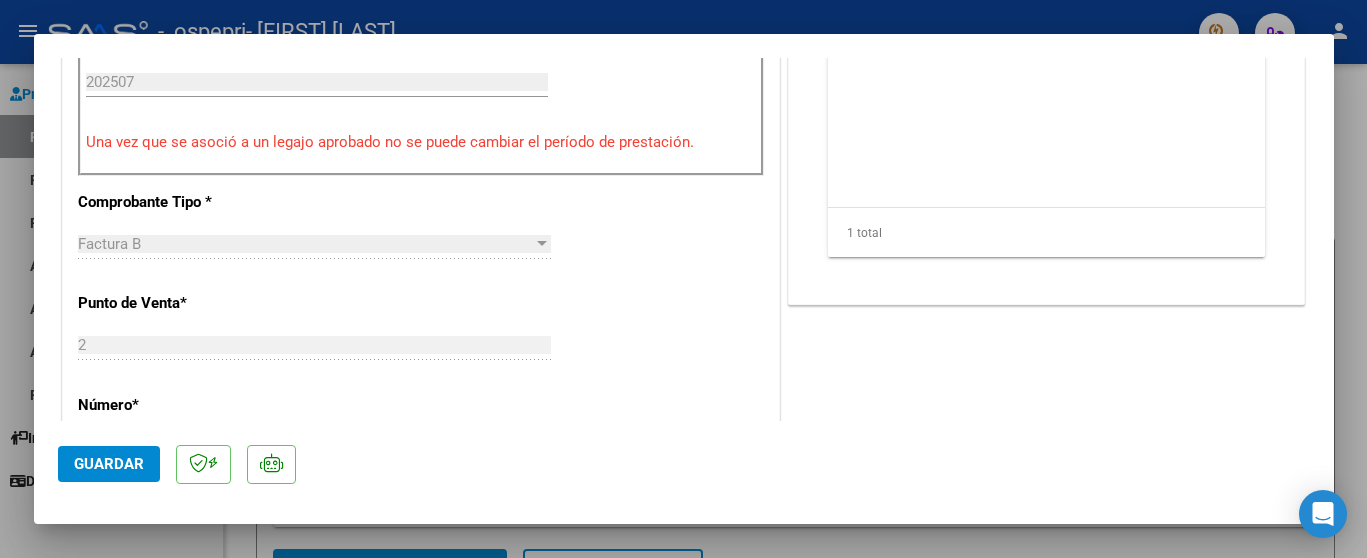 scroll, scrollTop: 625, scrollLeft: 0, axis: vertical 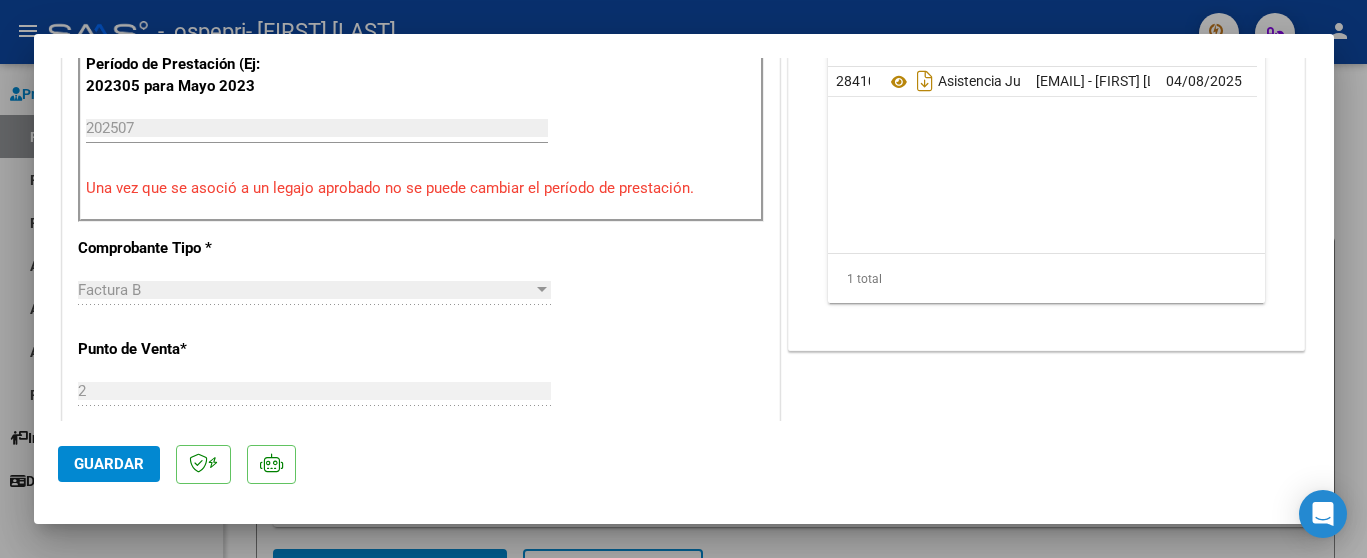 click at bounding box center (683, 279) 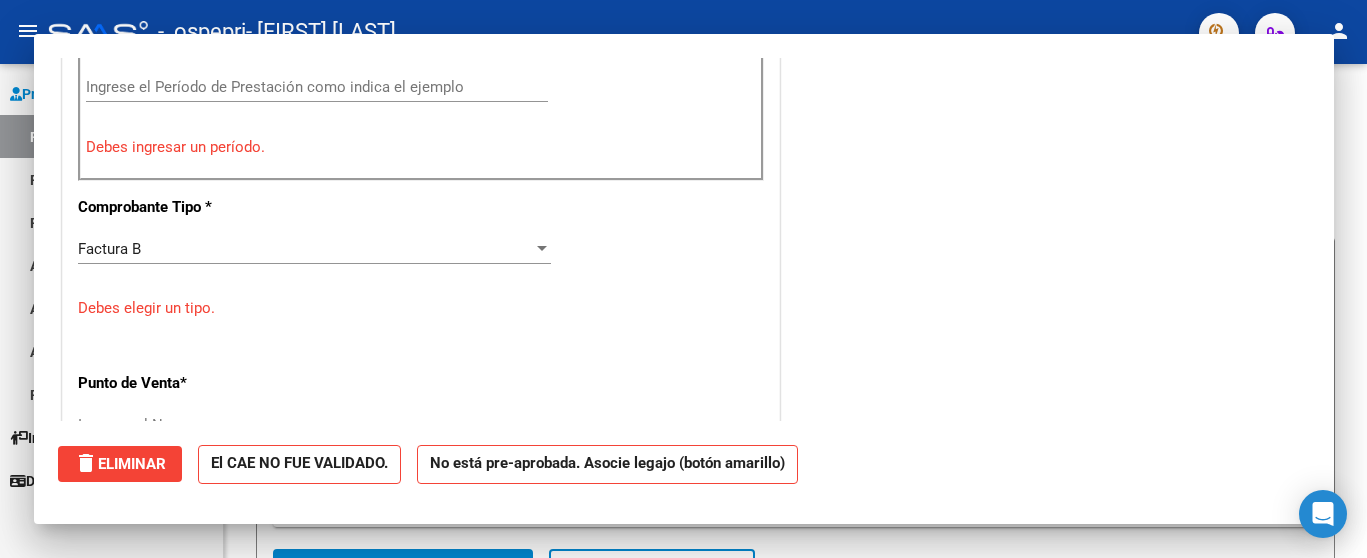 scroll, scrollTop: 584, scrollLeft: 0, axis: vertical 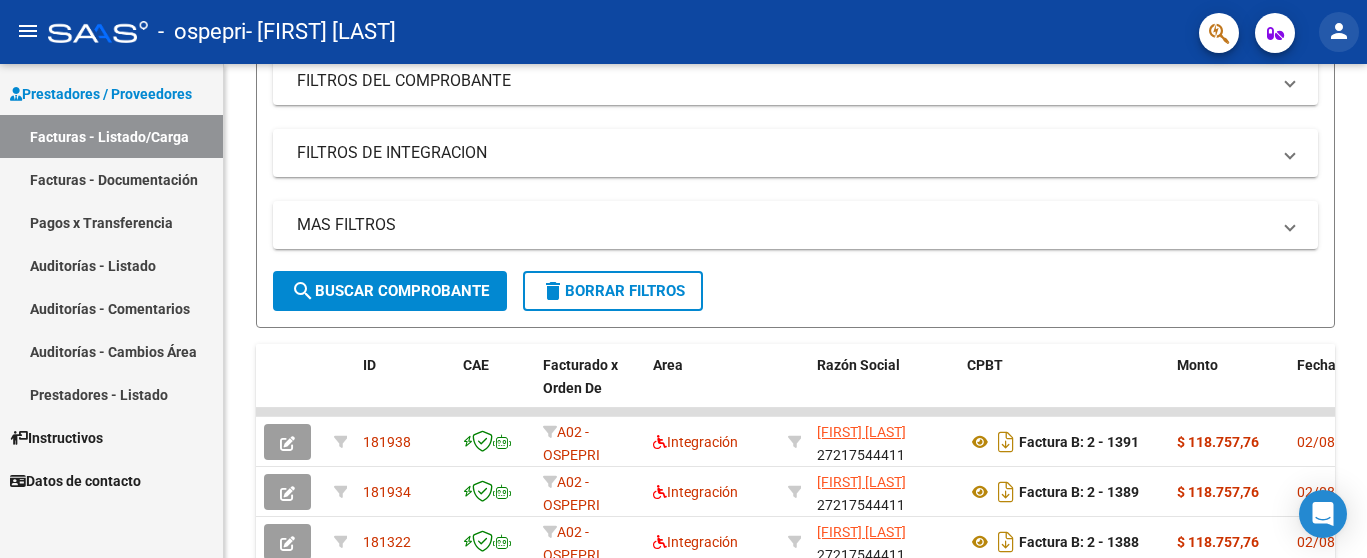 click on "person" 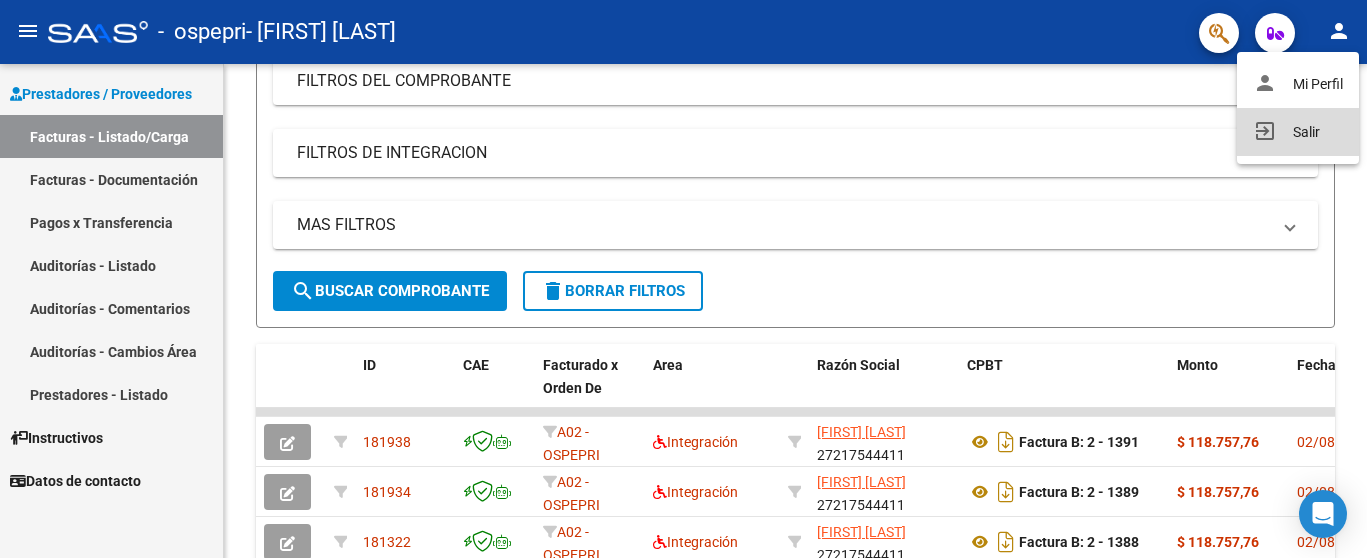 click on "exit_to_app  Salir" at bounding box center [1298, 132] 